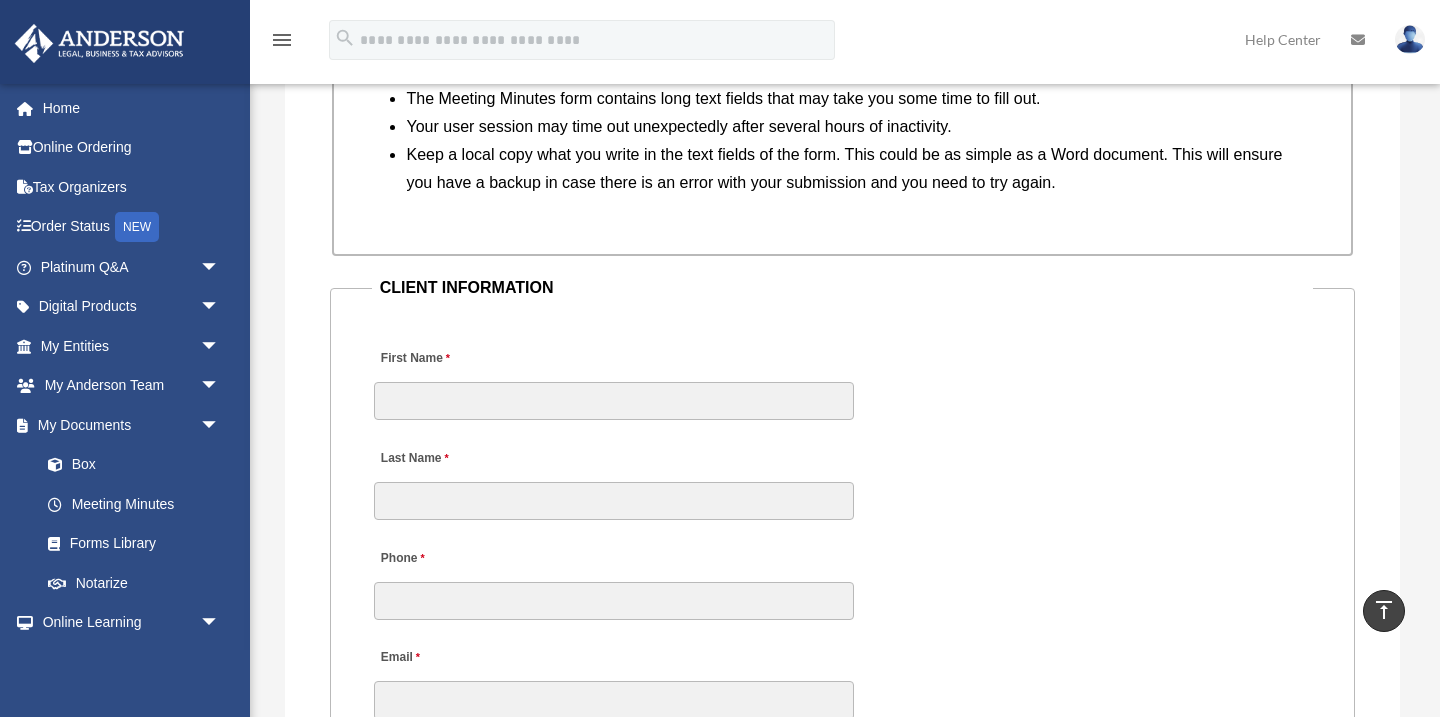 scroll, scrollTop: 1846, scrollLeft: 0, axis: vertical 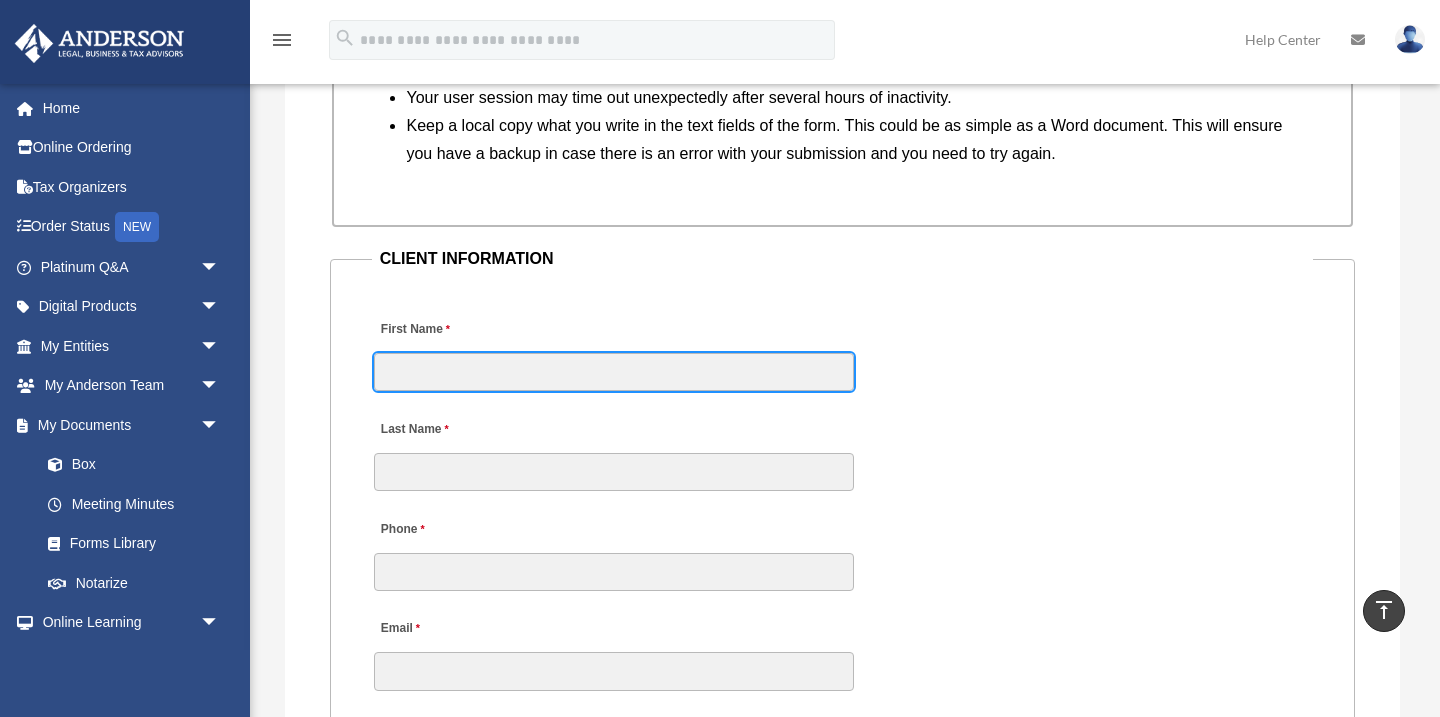 click on "First Name" at bounding box center [614, 372] 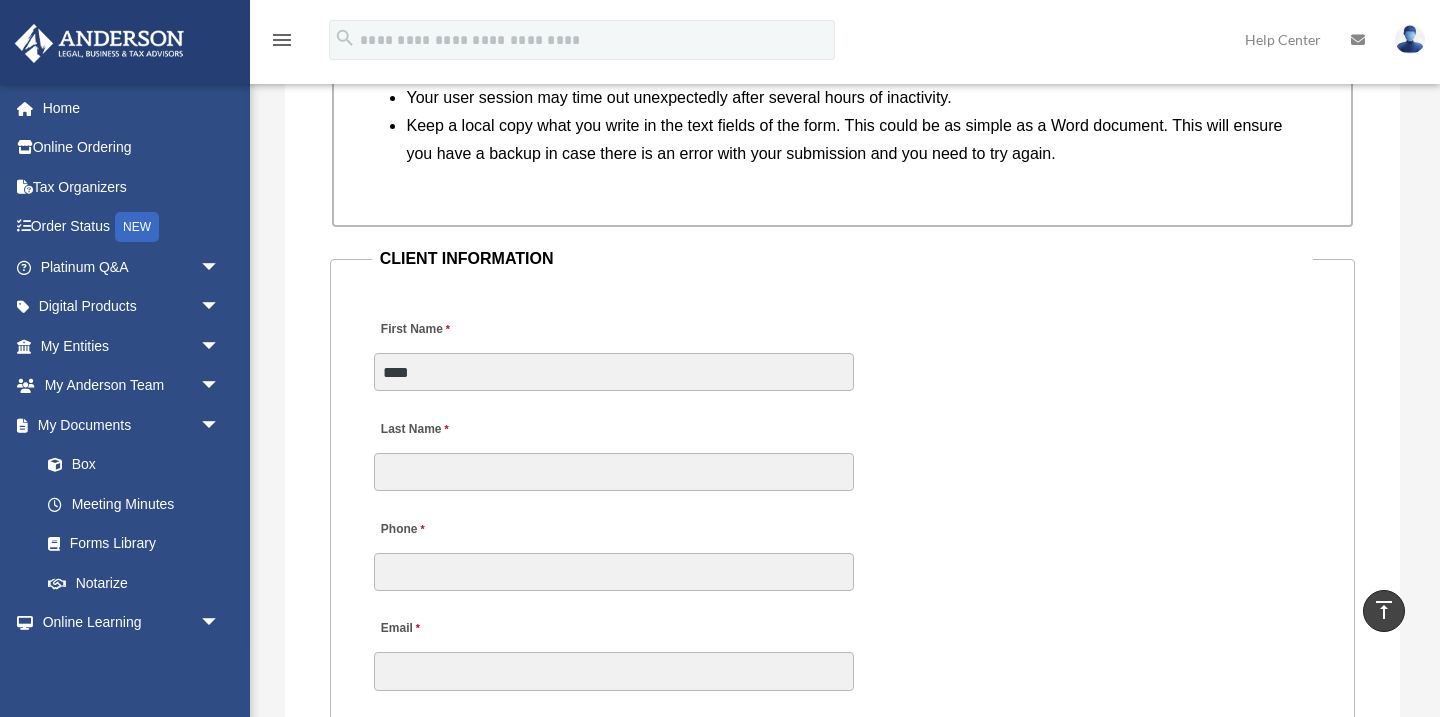 type on "****" 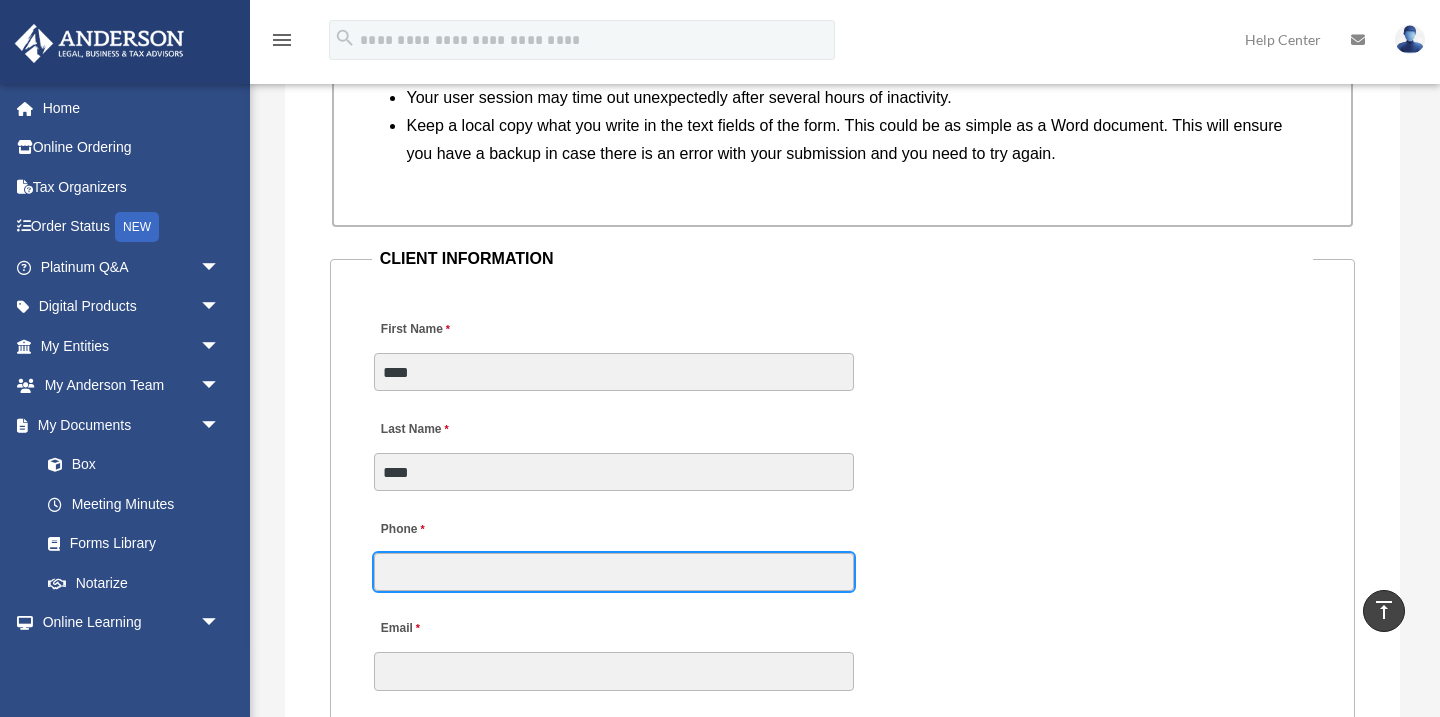 type on "**********" 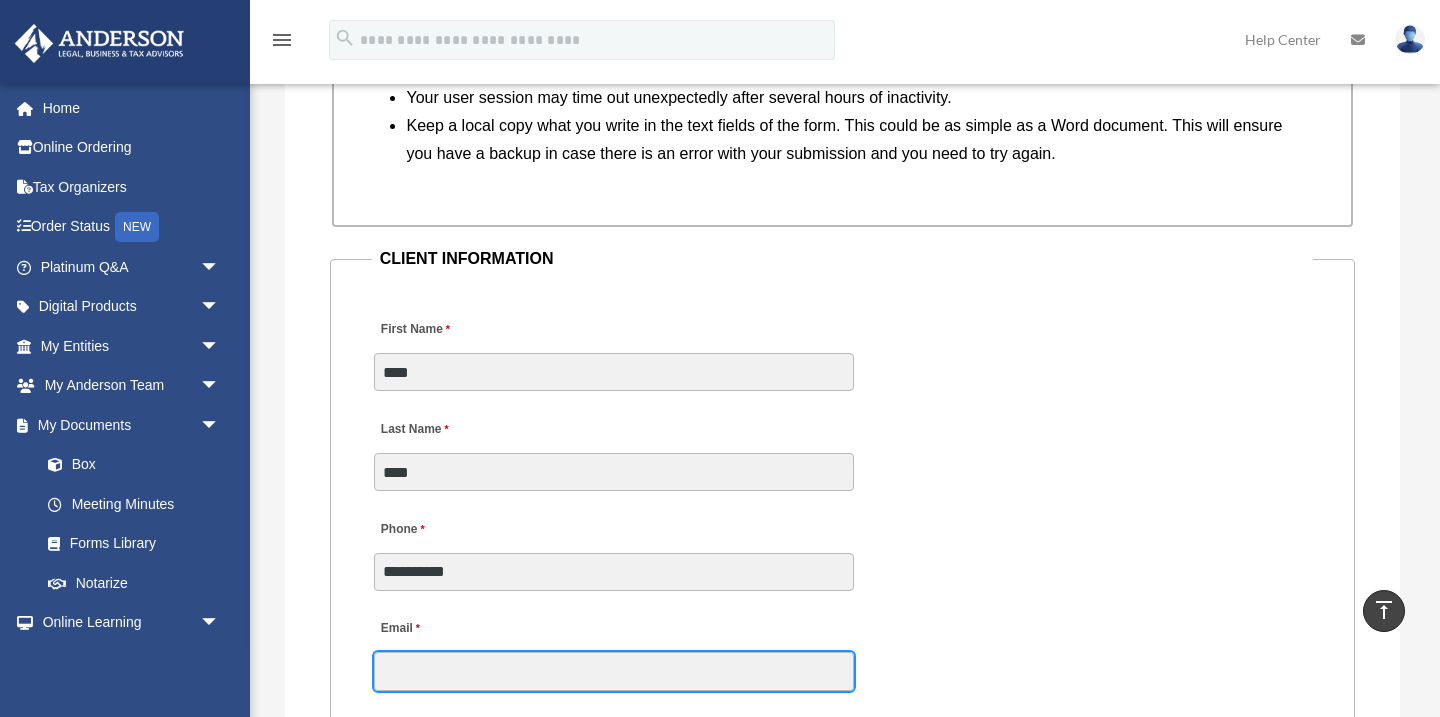 type on "**********" 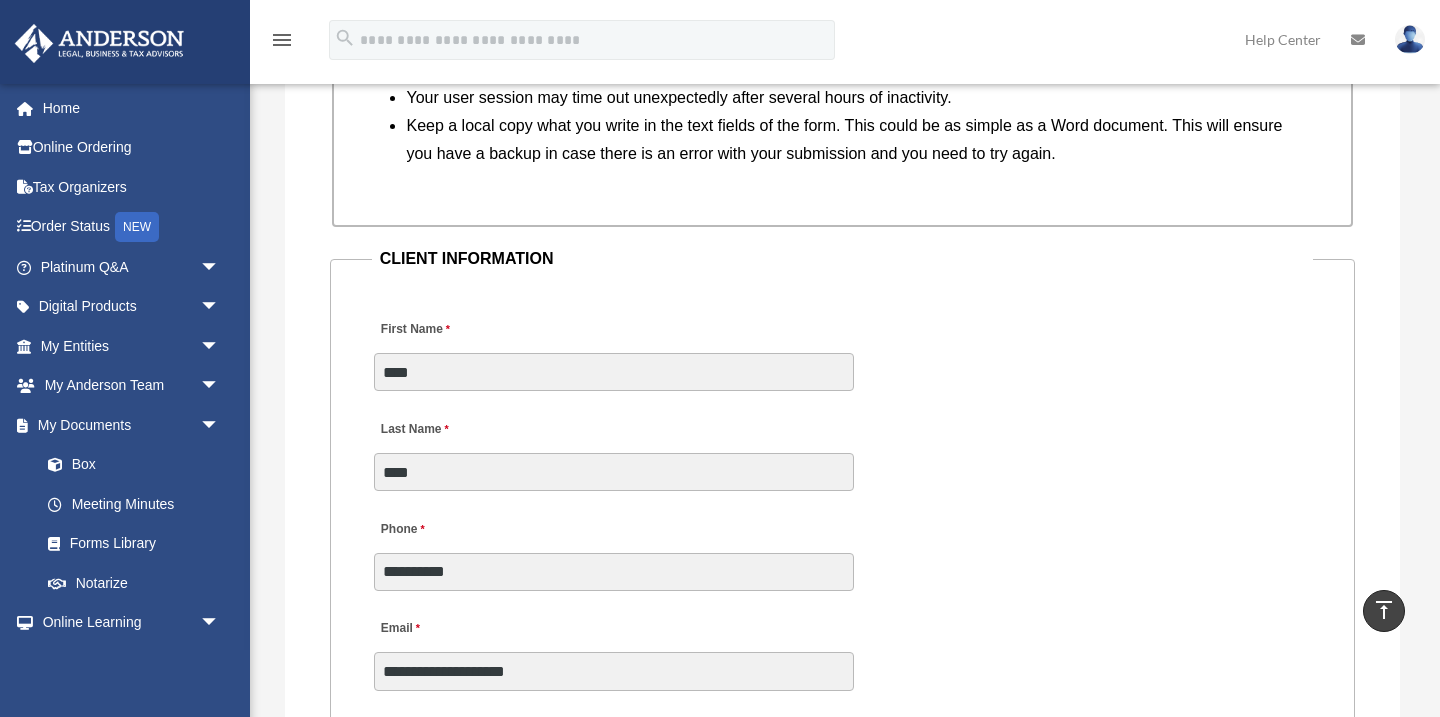type on "**********" 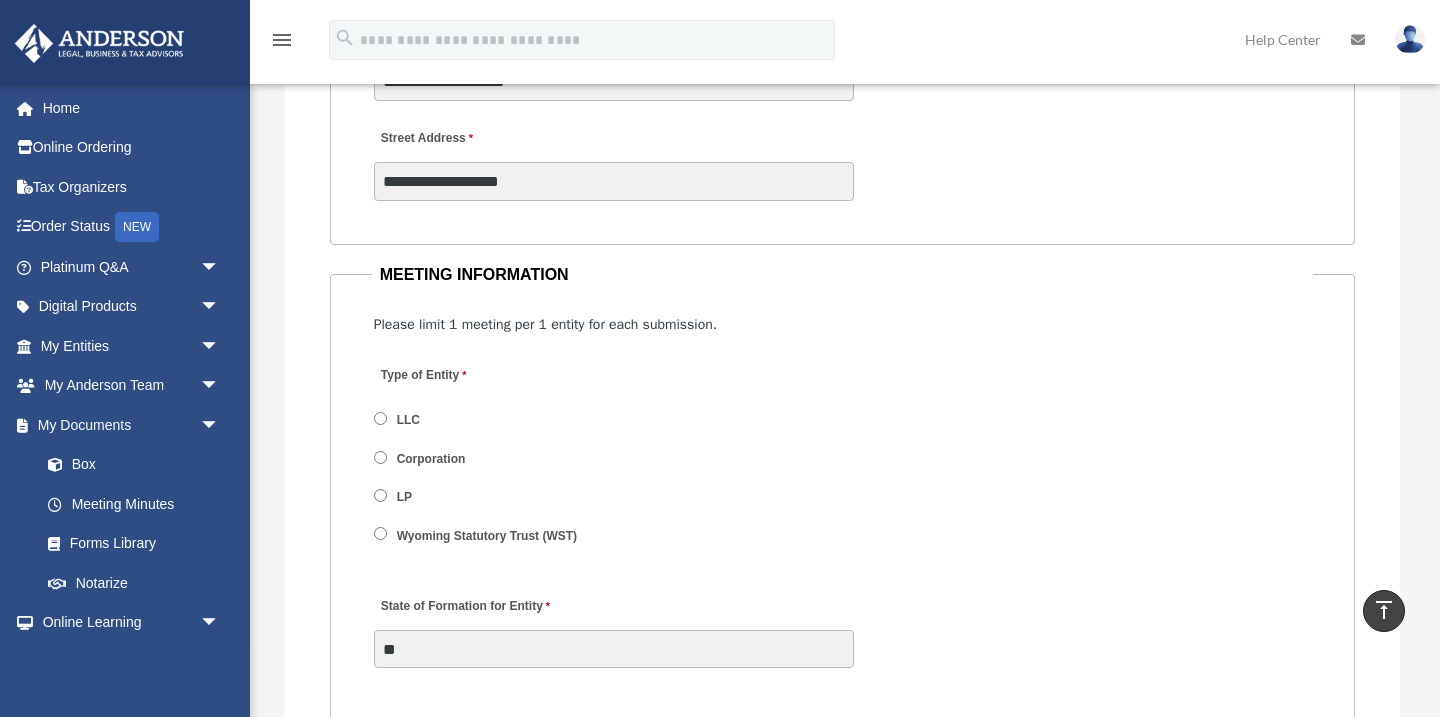scroll, scrollTop: 2438, scrollLeft: 0, axis: vertical 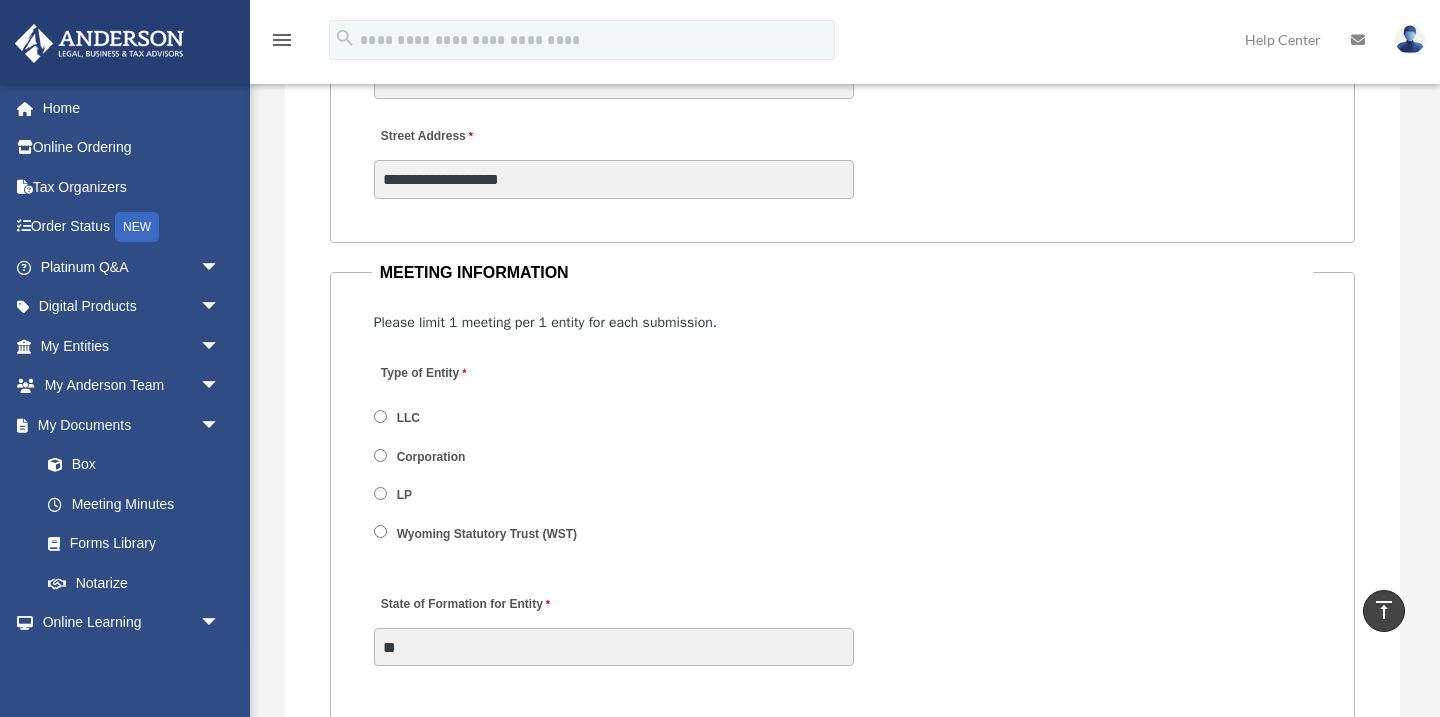 click on "Corporation" at bounding box center [485, 456] 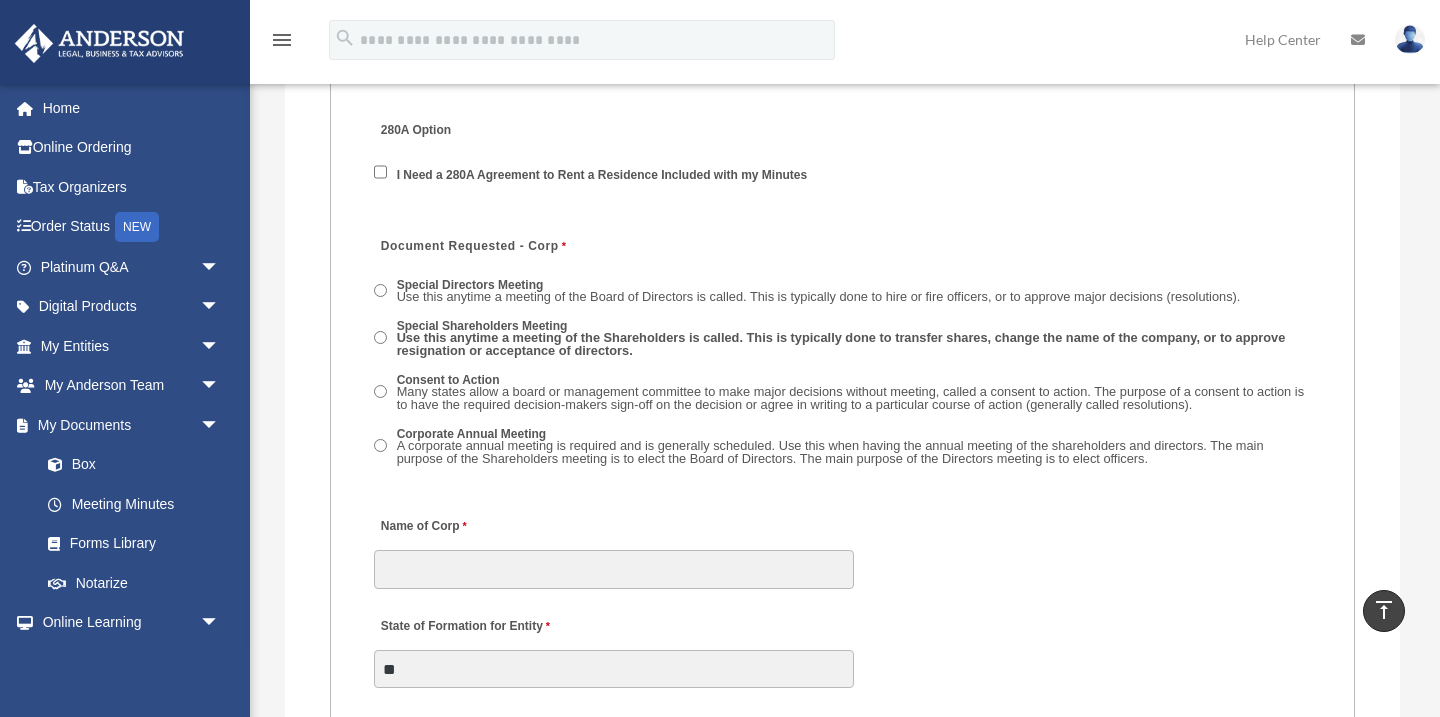 scroll, scrollTop: 2938, scrollLeft: 0, axis: vertical 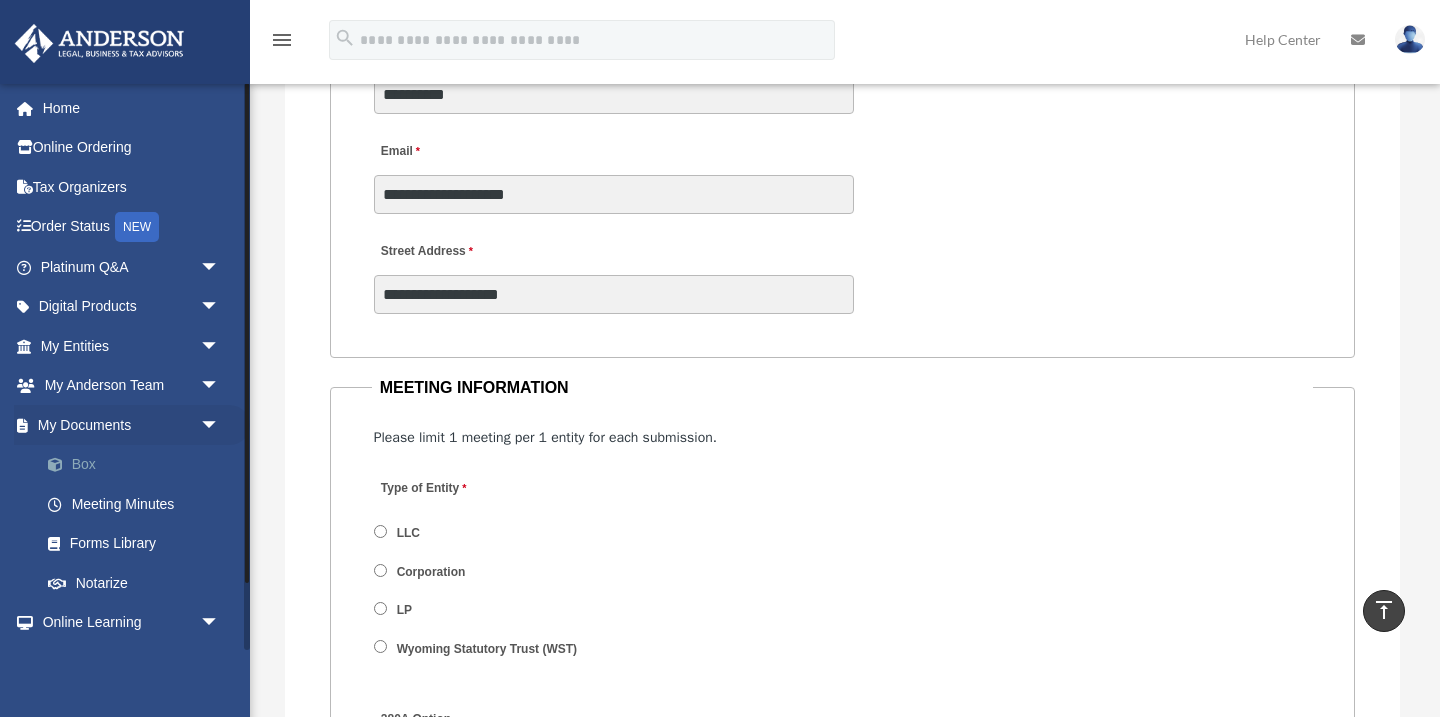 click on "Box" at bounding box center (139, 465) 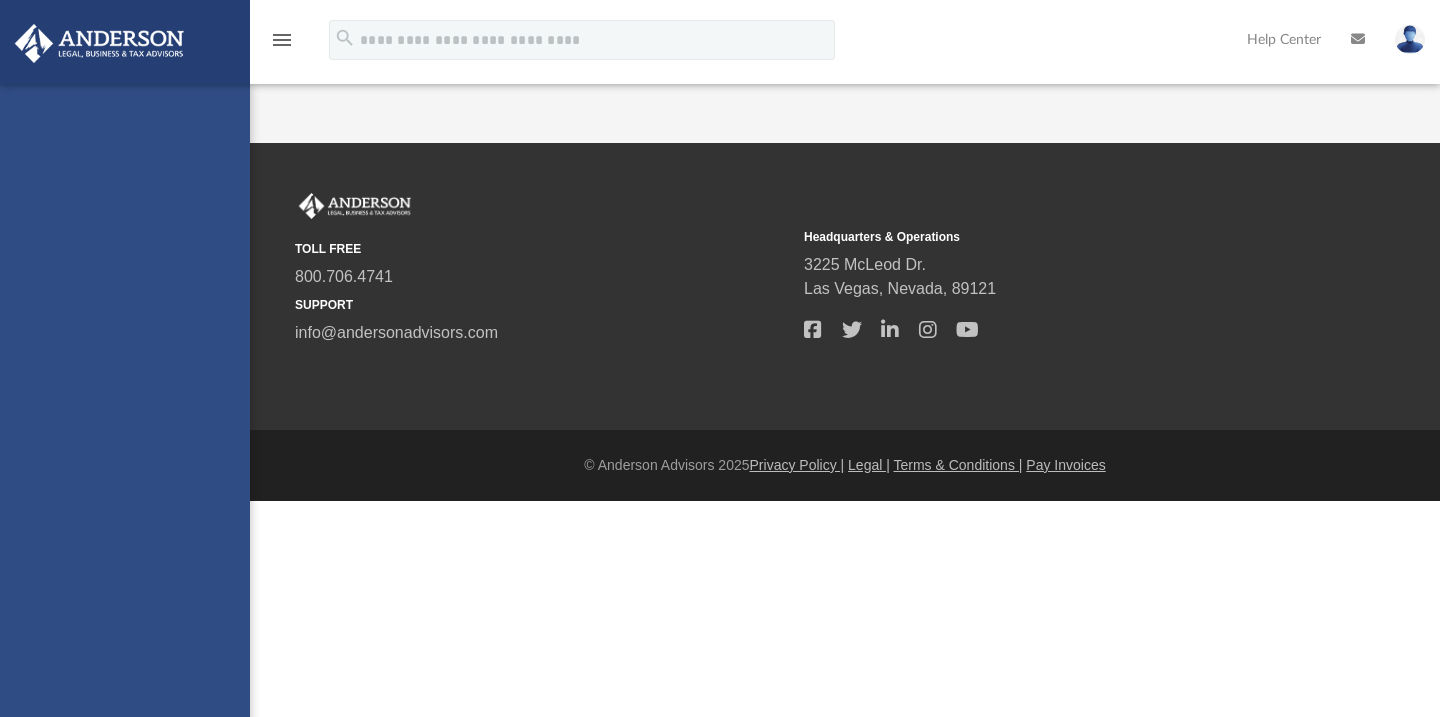 scroll, scrollTop: 0, scrollLeft: 0, axis: both 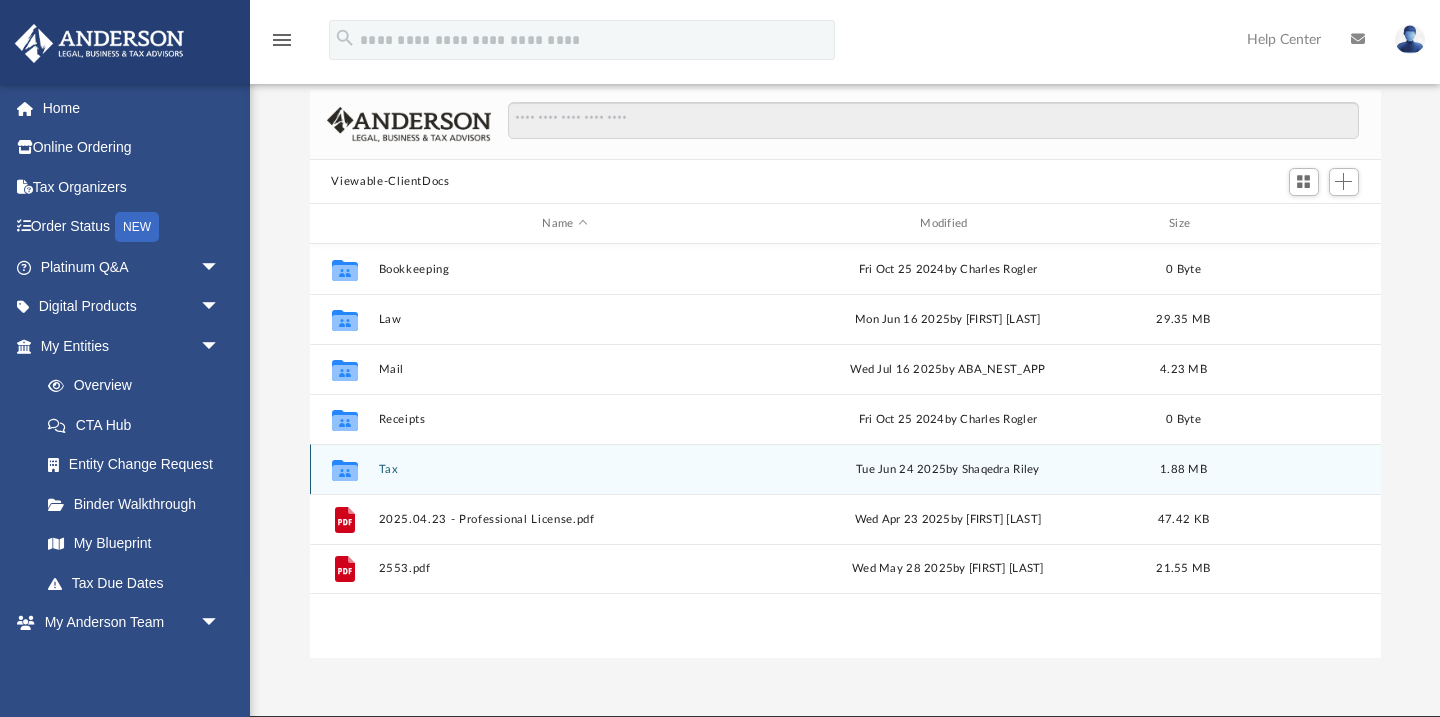 click on "Collaborated Folder Tax Tue Jun 24 2025  by [FIRST] [LAST] 1.88 MB" at bounding box center (845, 469) 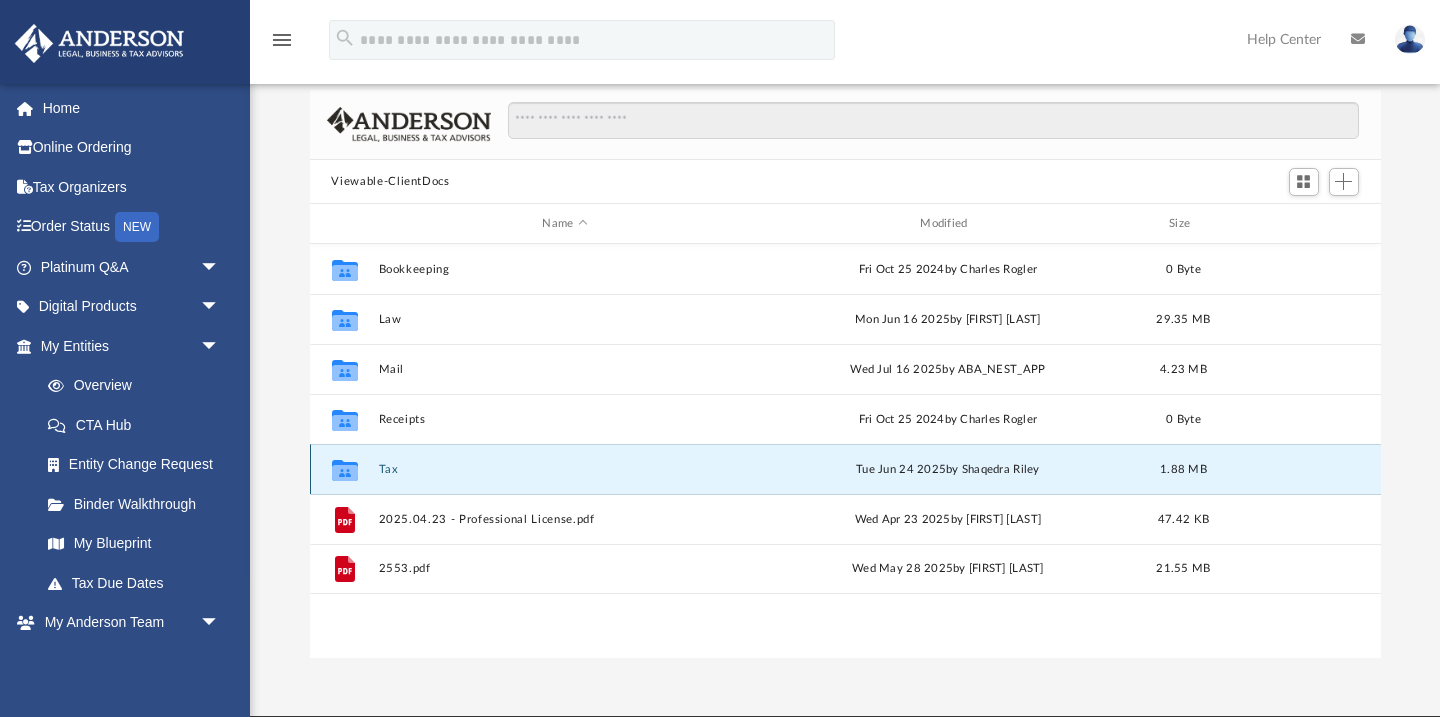 click on "Collaborated Folder Tax Tue Jun 24 2025  by [FIRST] [LAST] 1.88 MB" at bounding box center (845, 469) 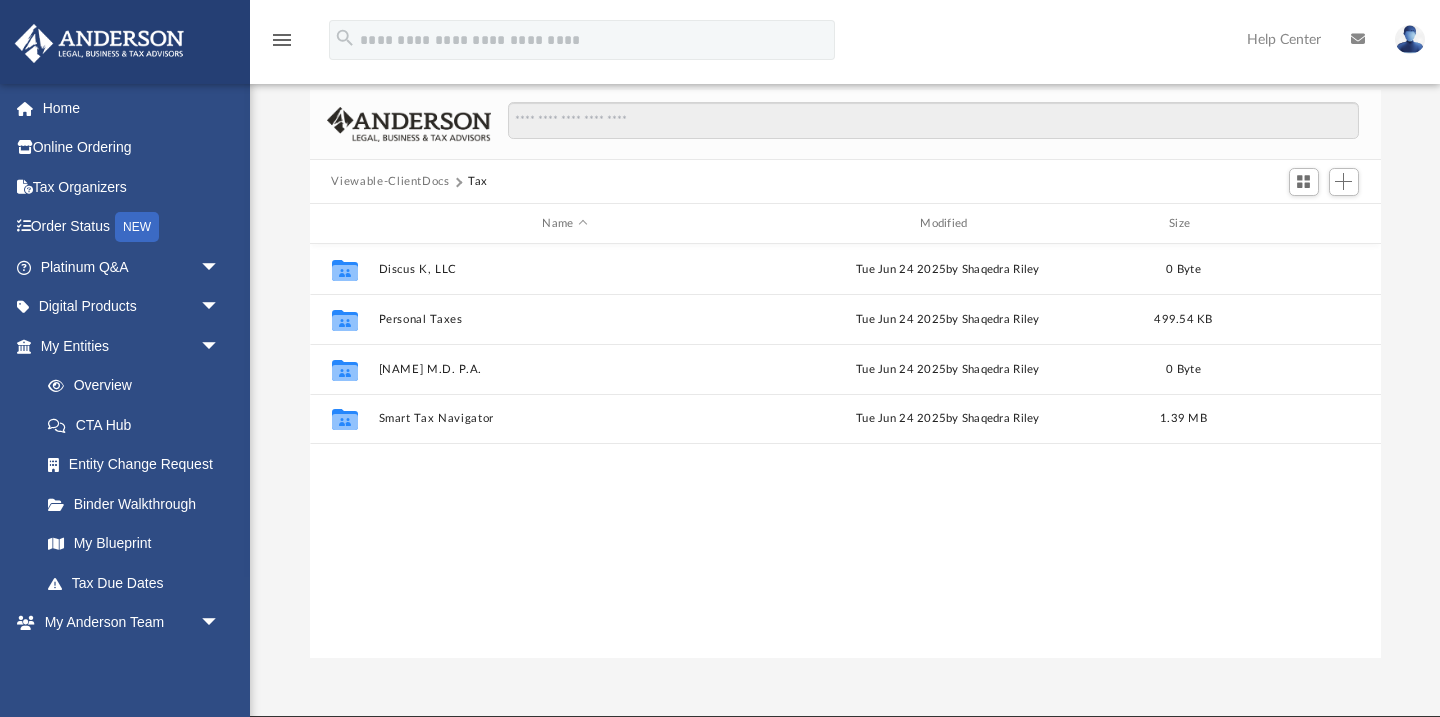 click on "Viewable-ClientDocs" at bounding box center (390, 182) 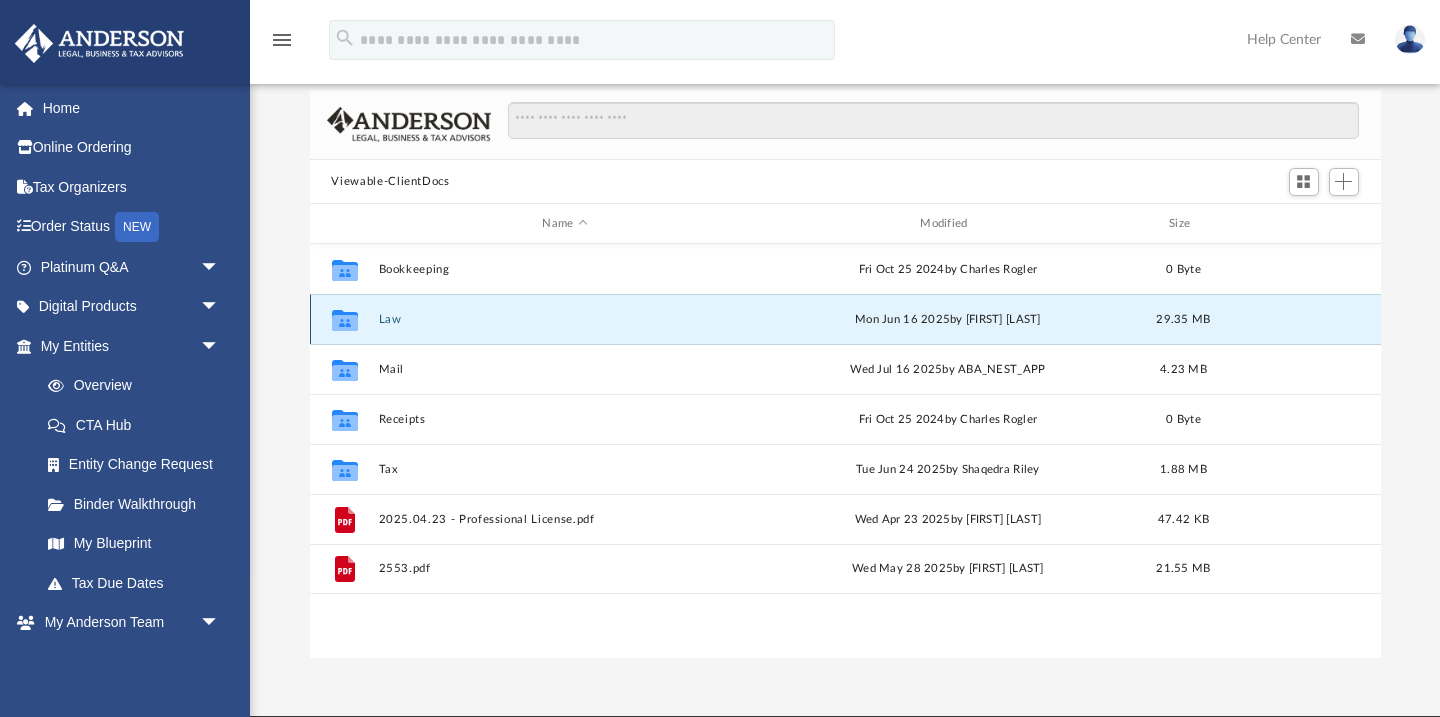 click on "Law" at bounding box center [565, 319] 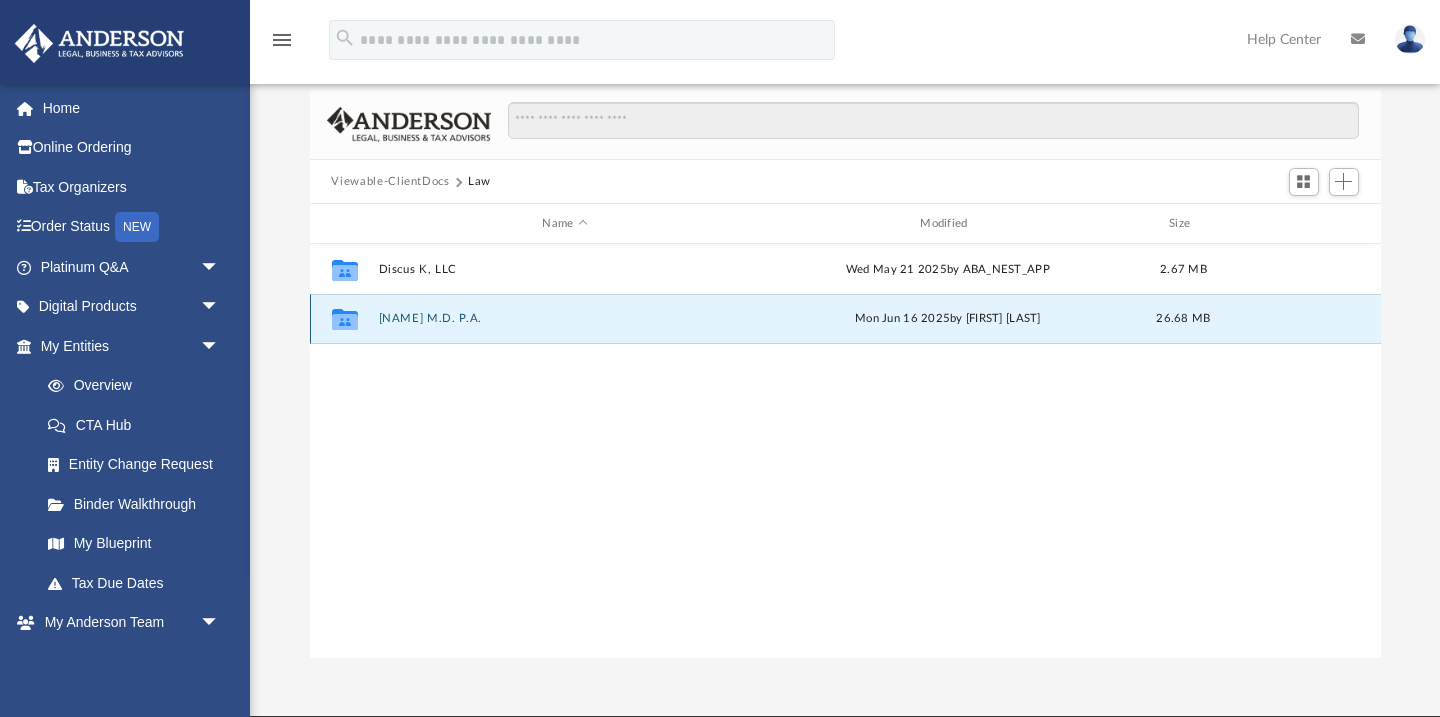 click on "[FIRST] [LAST] M.D. P.A." at bounding box center (565, 319) 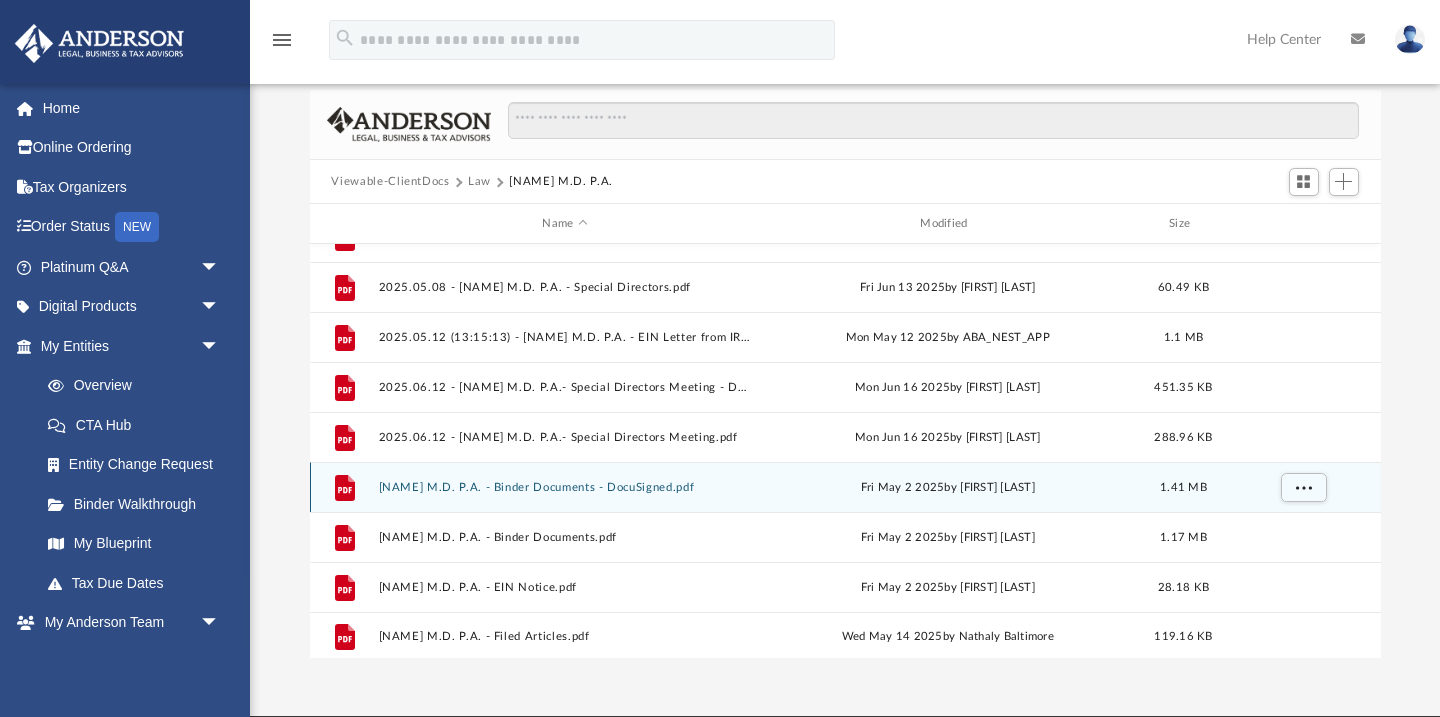 scroll, scrollTop: 85, scrollLeft: 0, axis: vertical 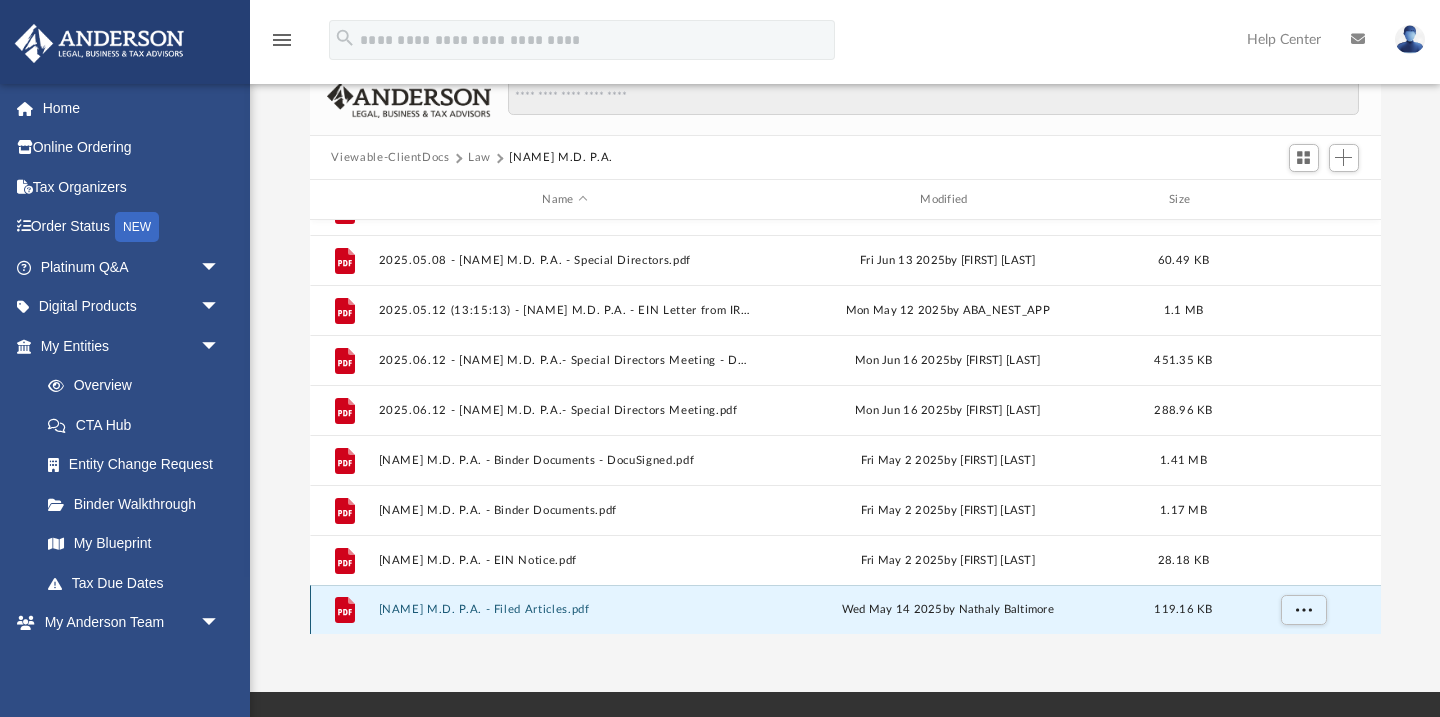 click on "Peter Shih M.D. P.A. - Filed Articles.pdf" at bounding box center [565, 610] 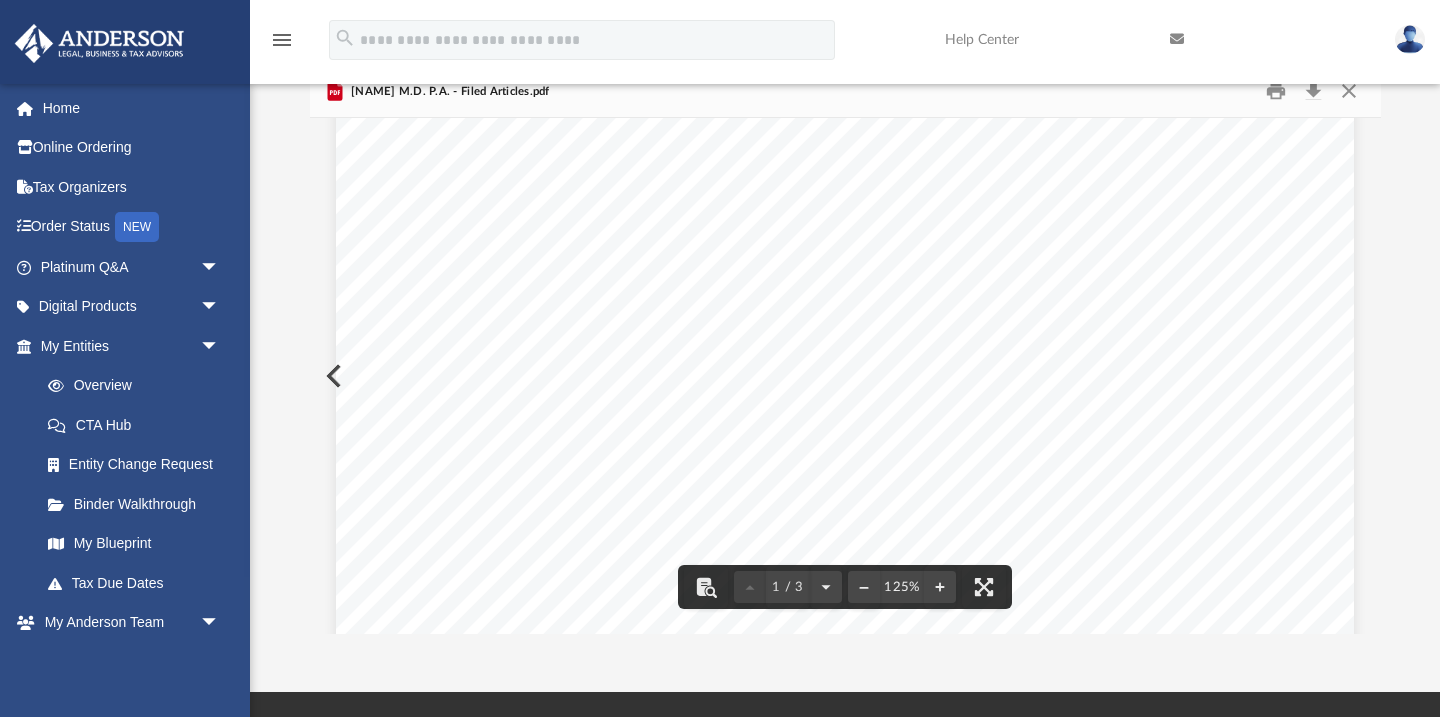 scroll, scrollTop: 0, scrollLeft: 0, axis: both 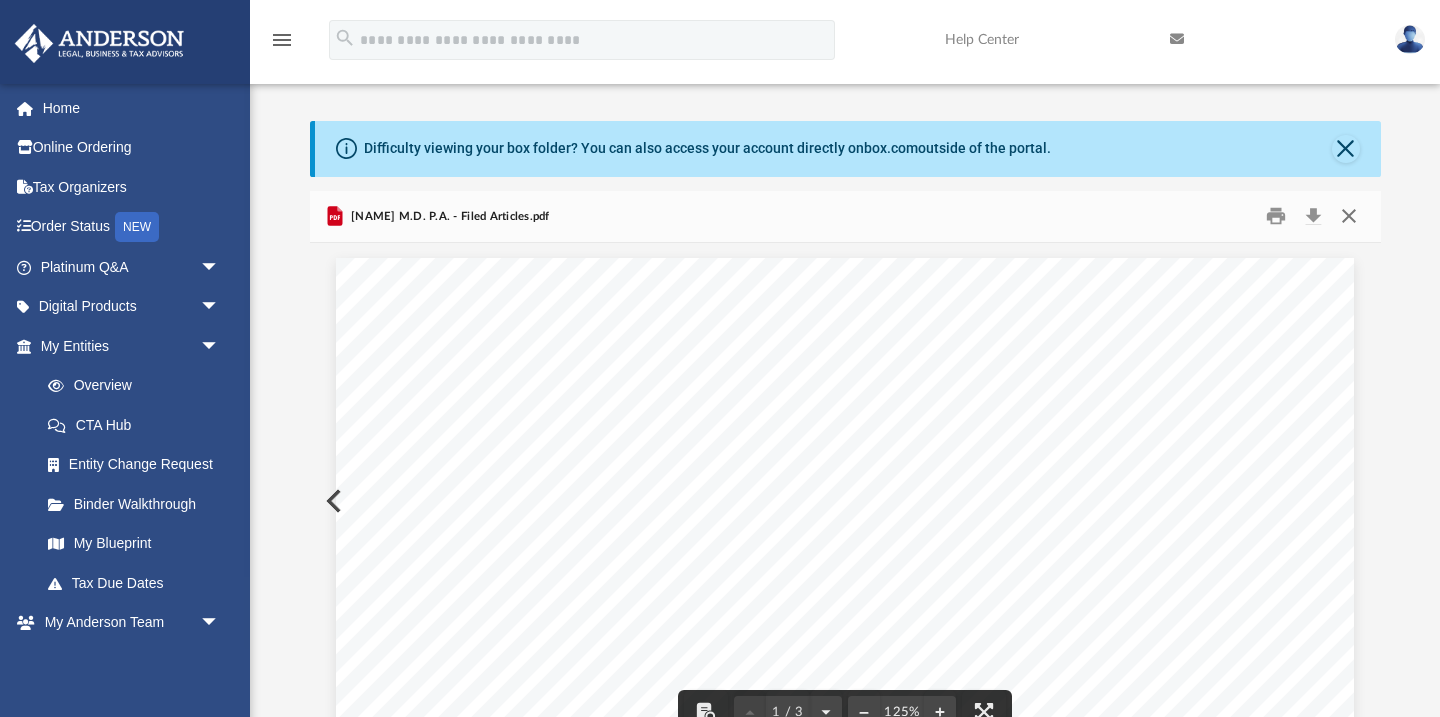 click at bounding box center (1349, 216) 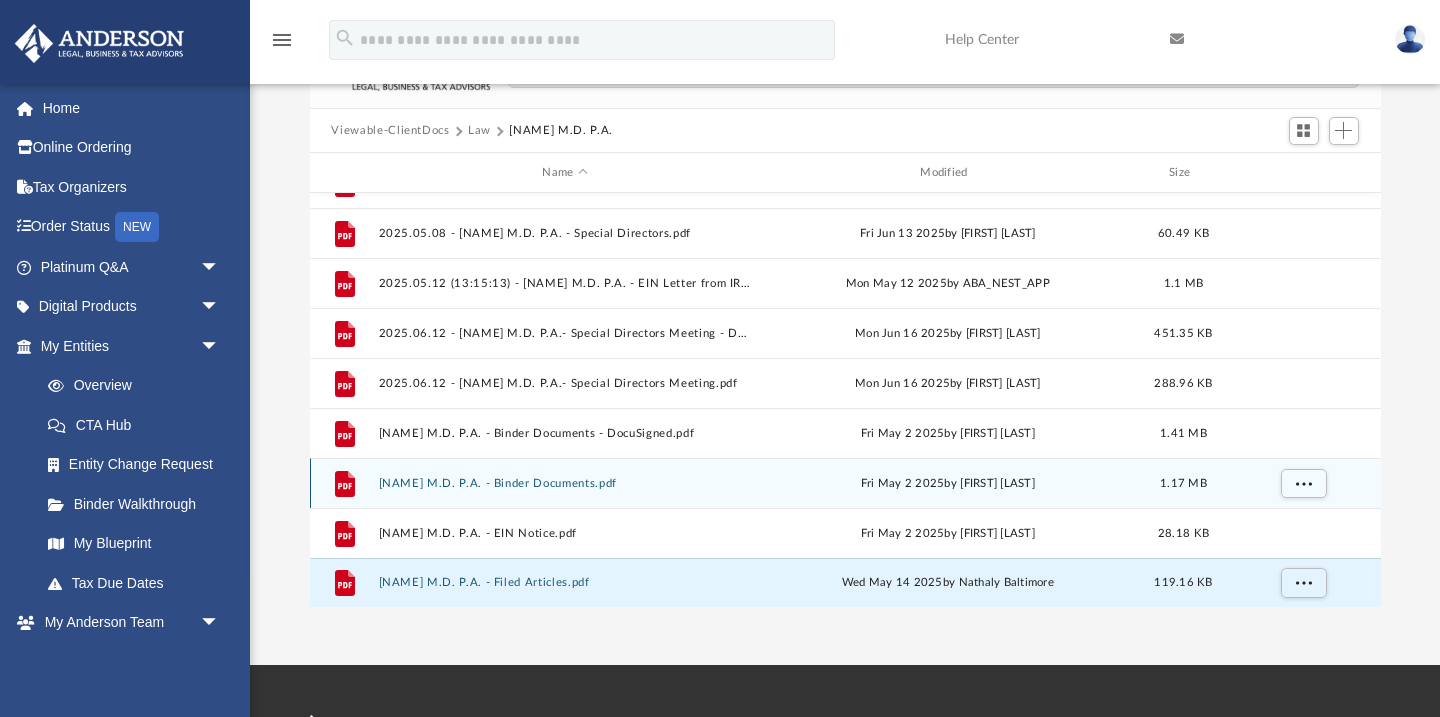 scroll, scrollTop: 200, scrollLeft: 0, axis: vertical 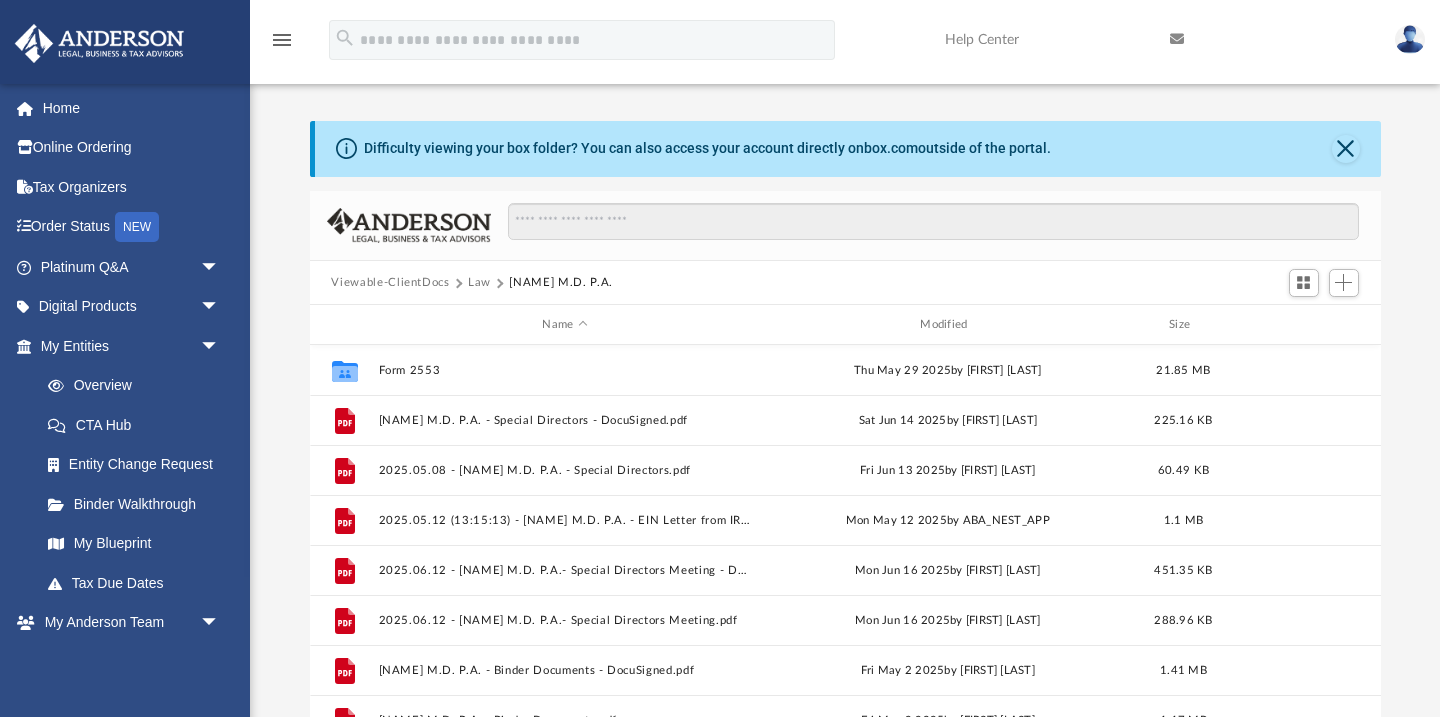 click on "[FIRST] [LAST] M.D. P.A." at bounding box center (560, 283) 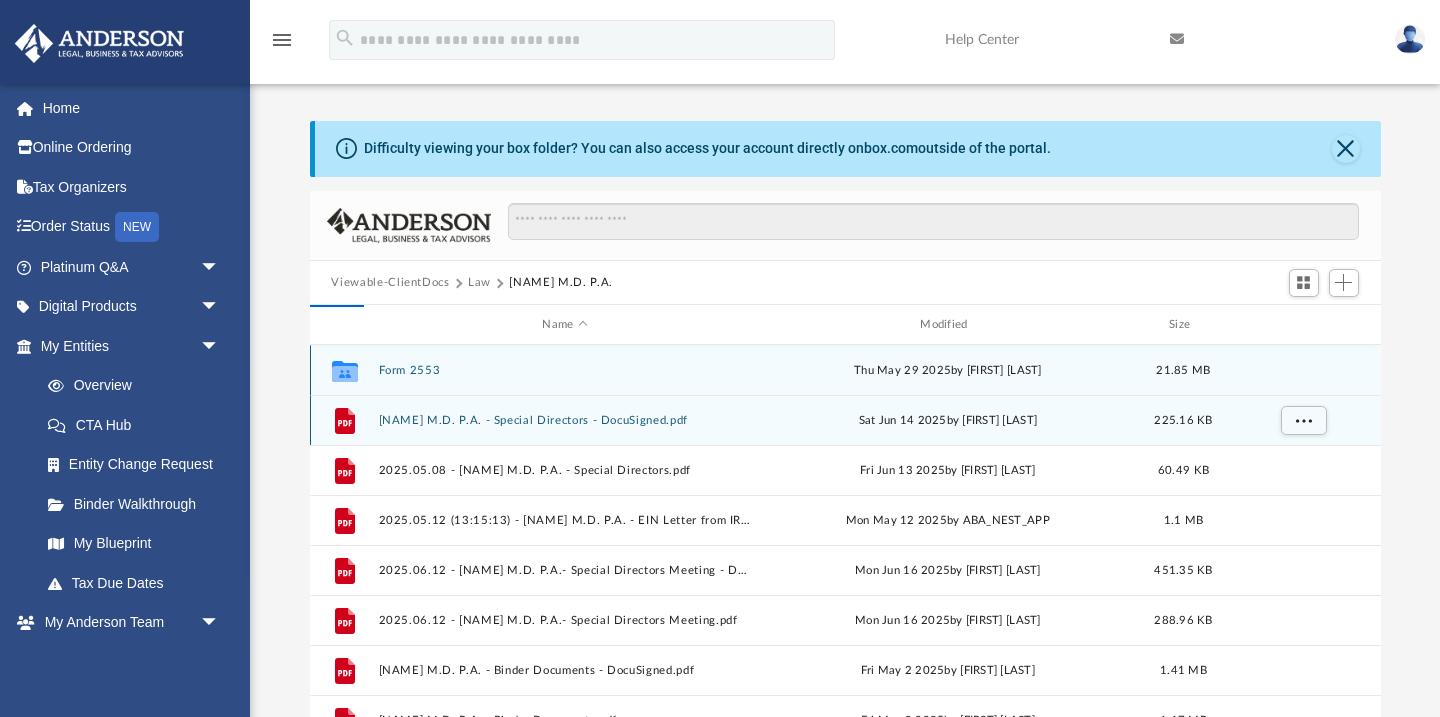 scroll, scrollTop: 42, scrollLeft: 0, axis: vertical 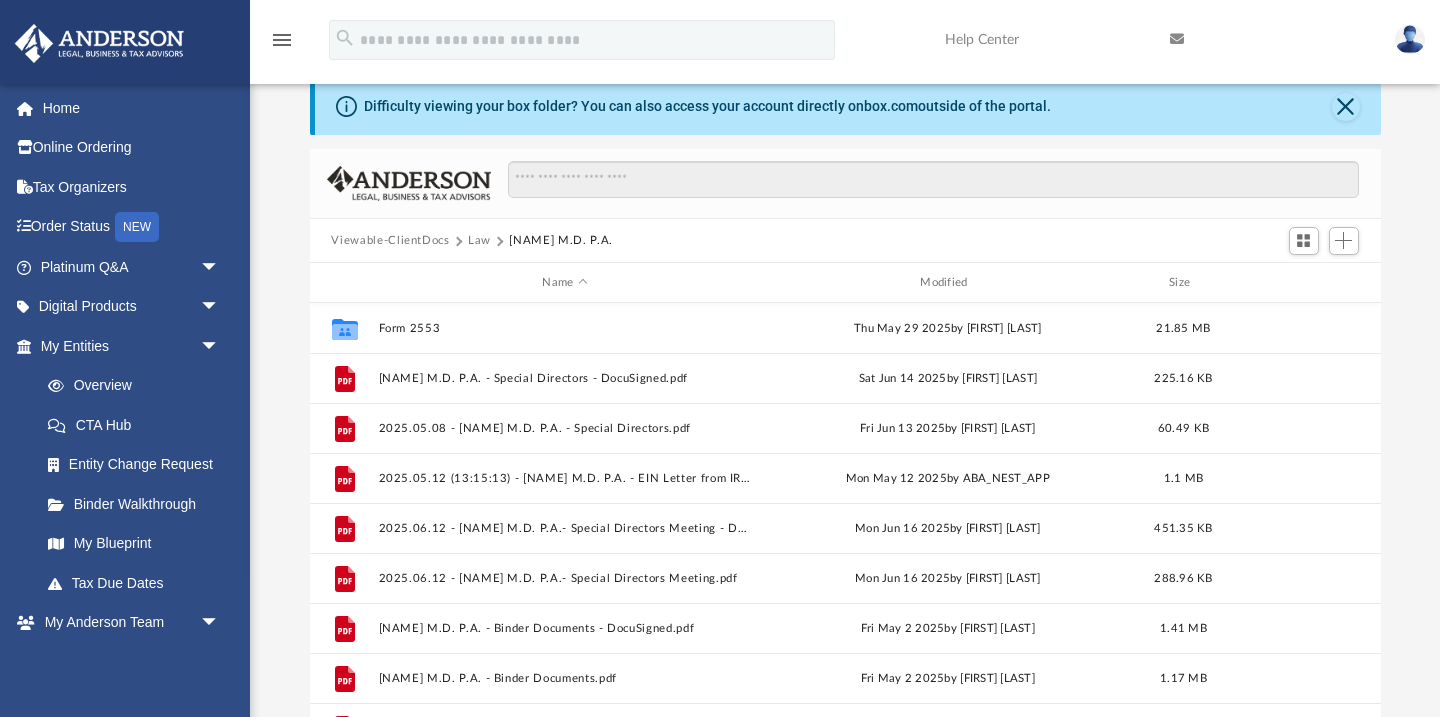 click on "Viewable-ClientDocs" at bounding box center [390, 241] 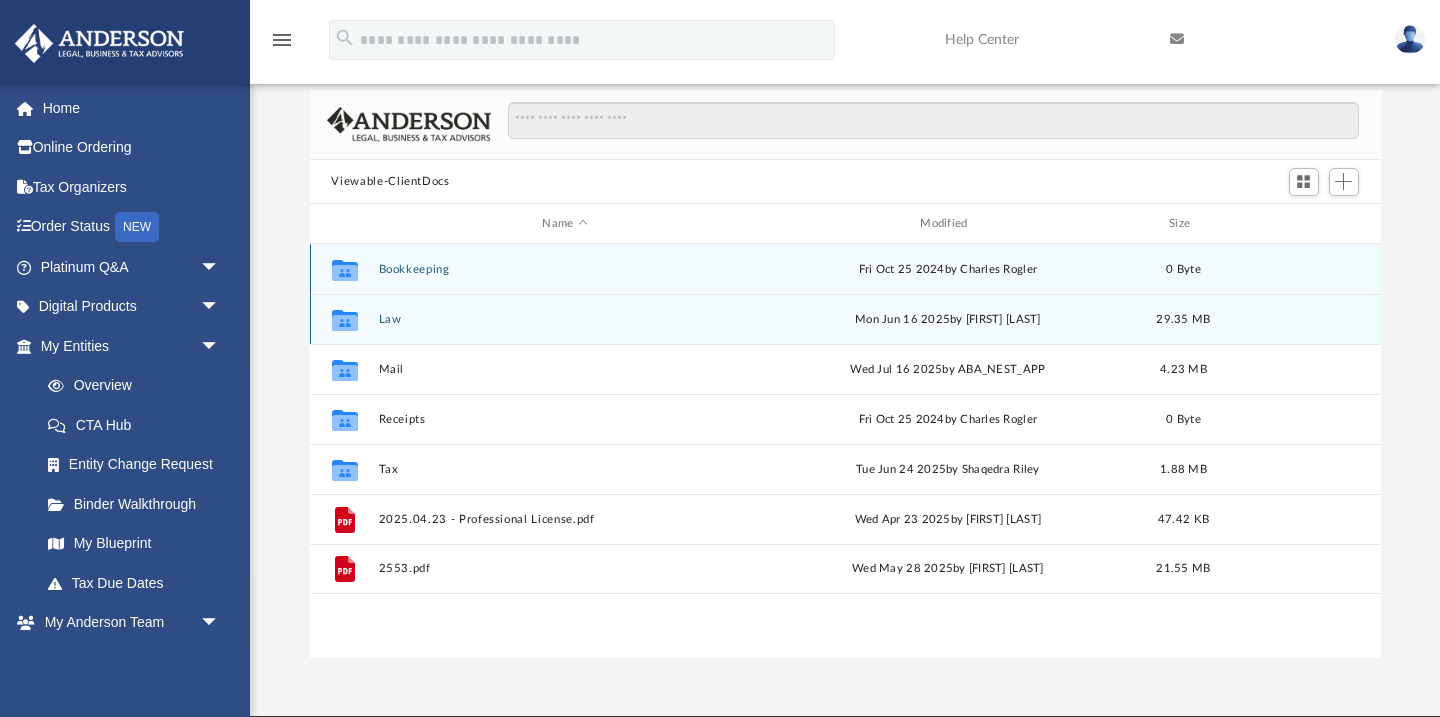 scroll, scrollTop: 142, scrollLeft: 0, axis: vertical 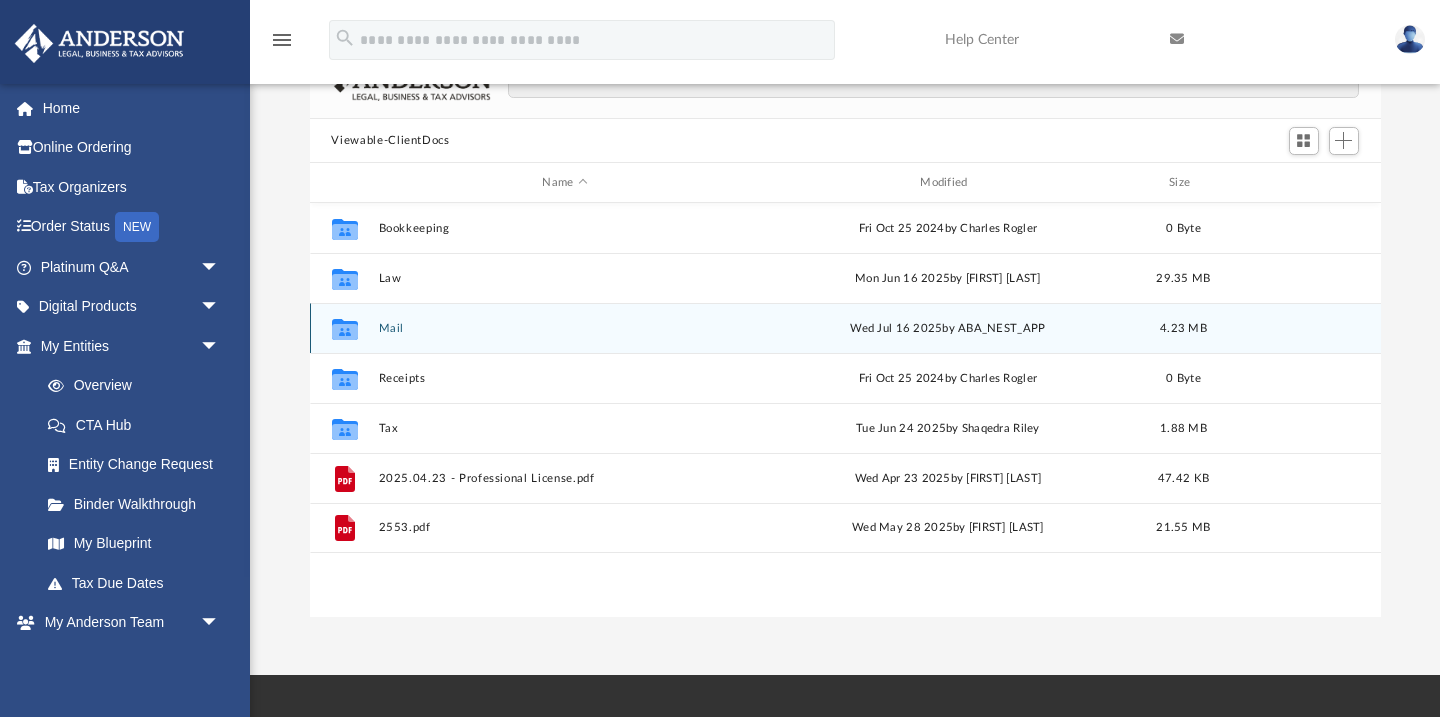 click on "Mail" at bounding box center [565, 328] 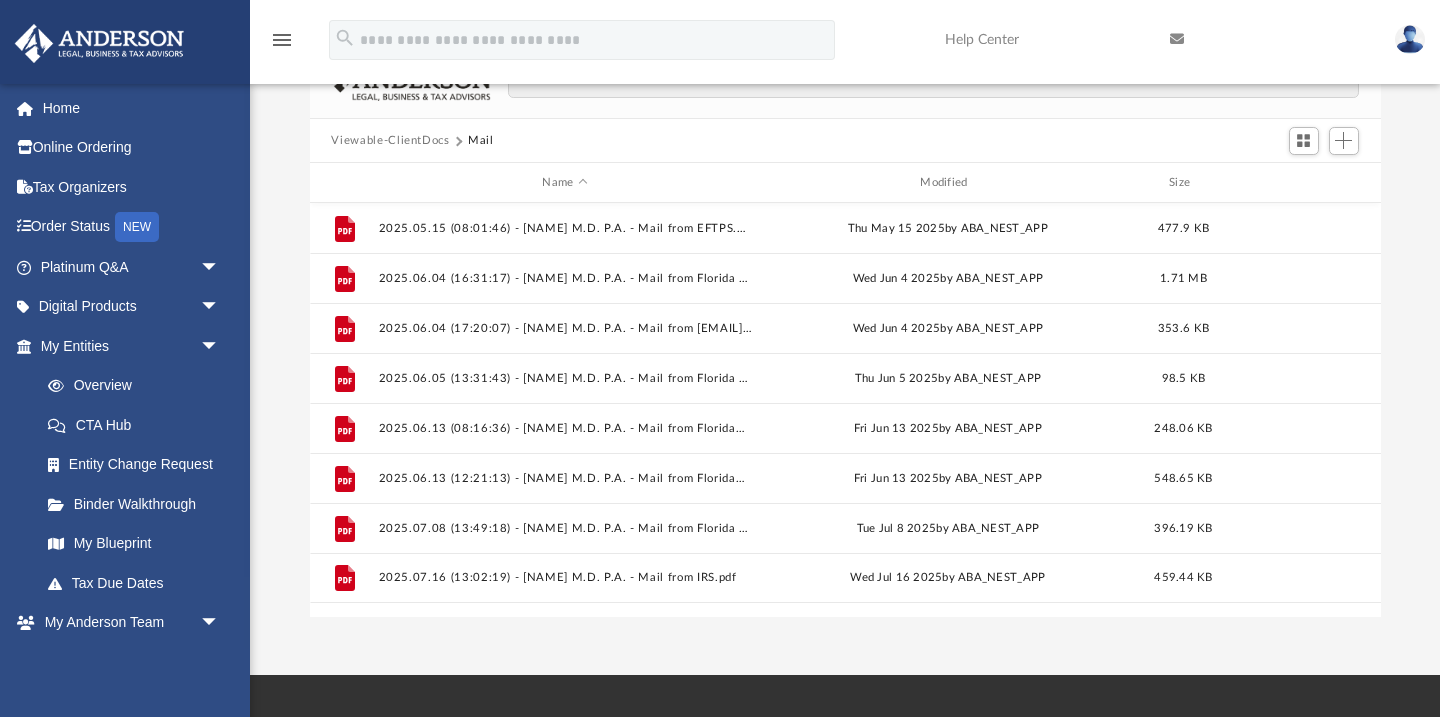 click on "Viewable-ClientDocs Mail" at bounding box center (845, 141) 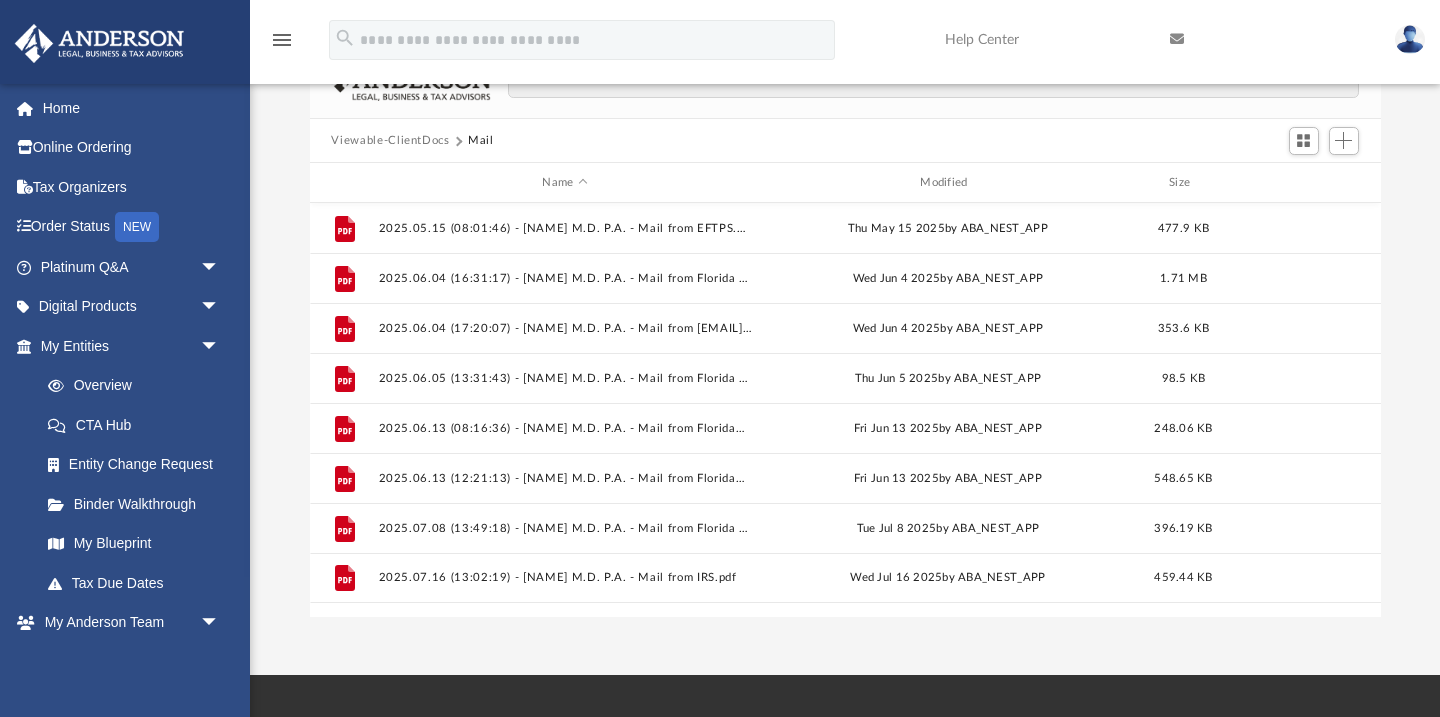 click on "Viewable-ClientDocs" at bounding box center [390, 141] 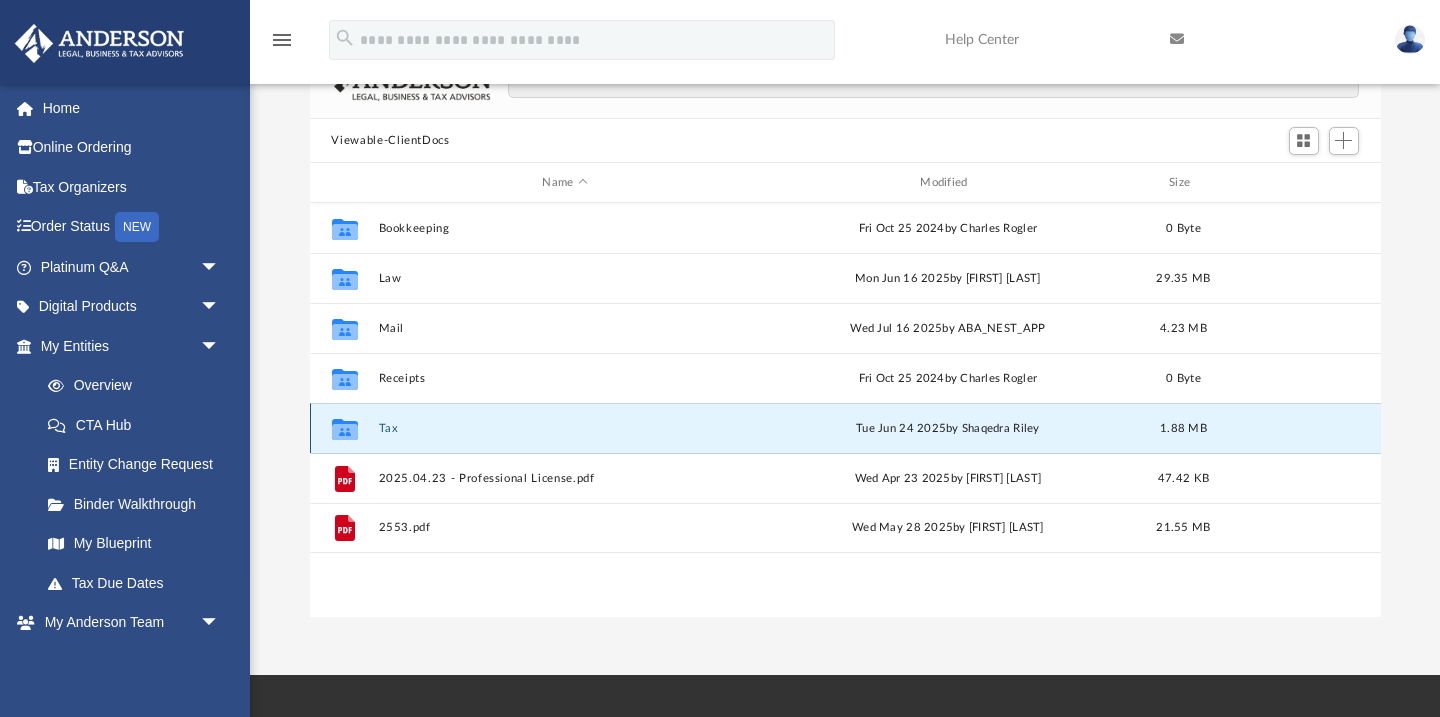 click on "Tax" at bounding box center [565, 428] 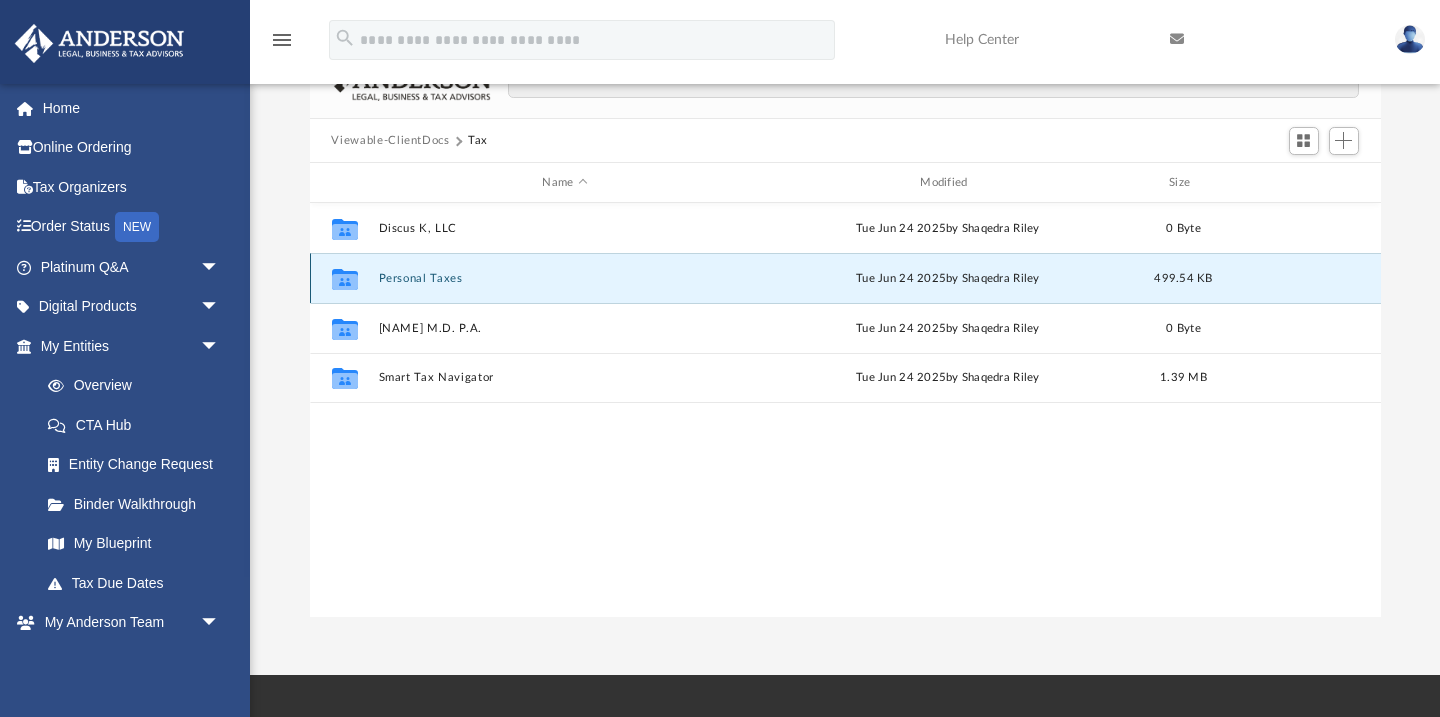 click on "Personal Taxes" at bounding box center [565, 278] 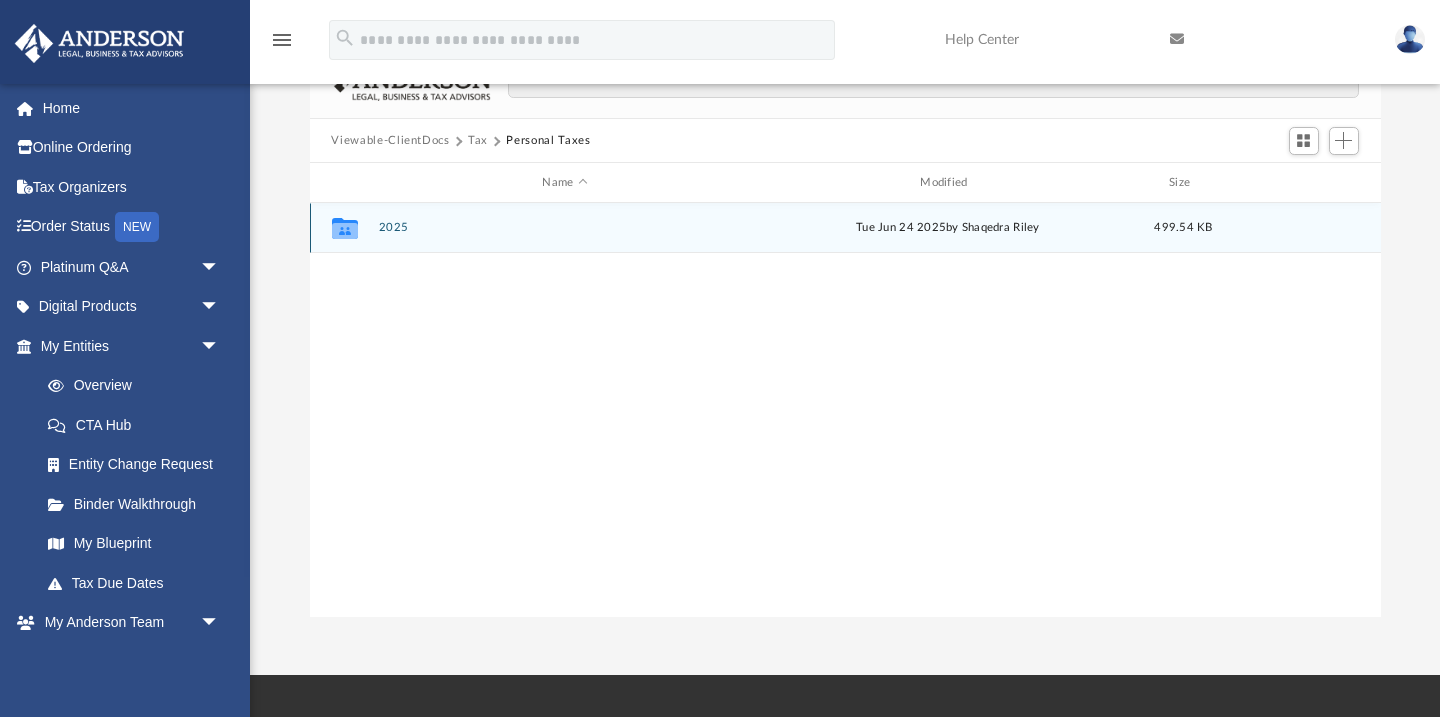 click on "Collaborated Folder 2025 Tue Jun 24 2025  by Shaqedra Riley 499.54 KB" at bounding box center [845, 228] 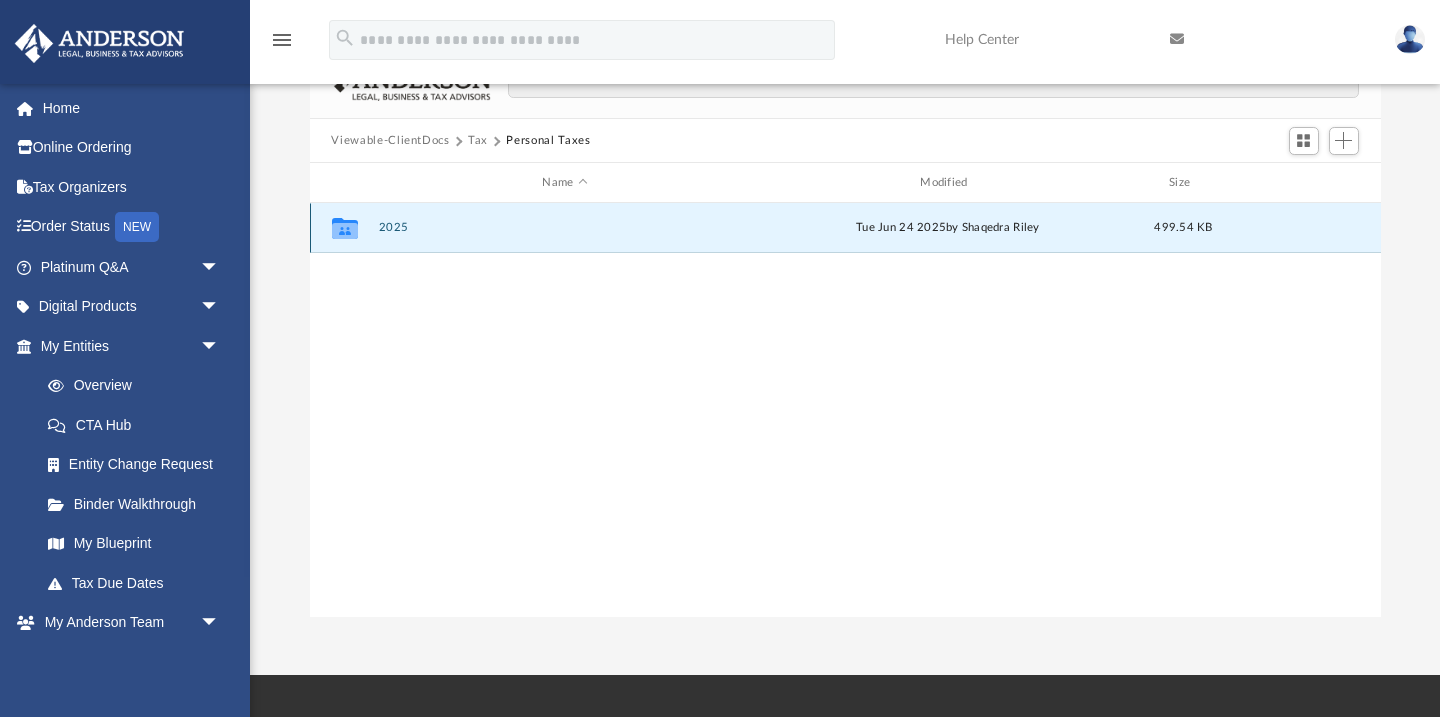 click on "2025" at bounding box center [565, 228] 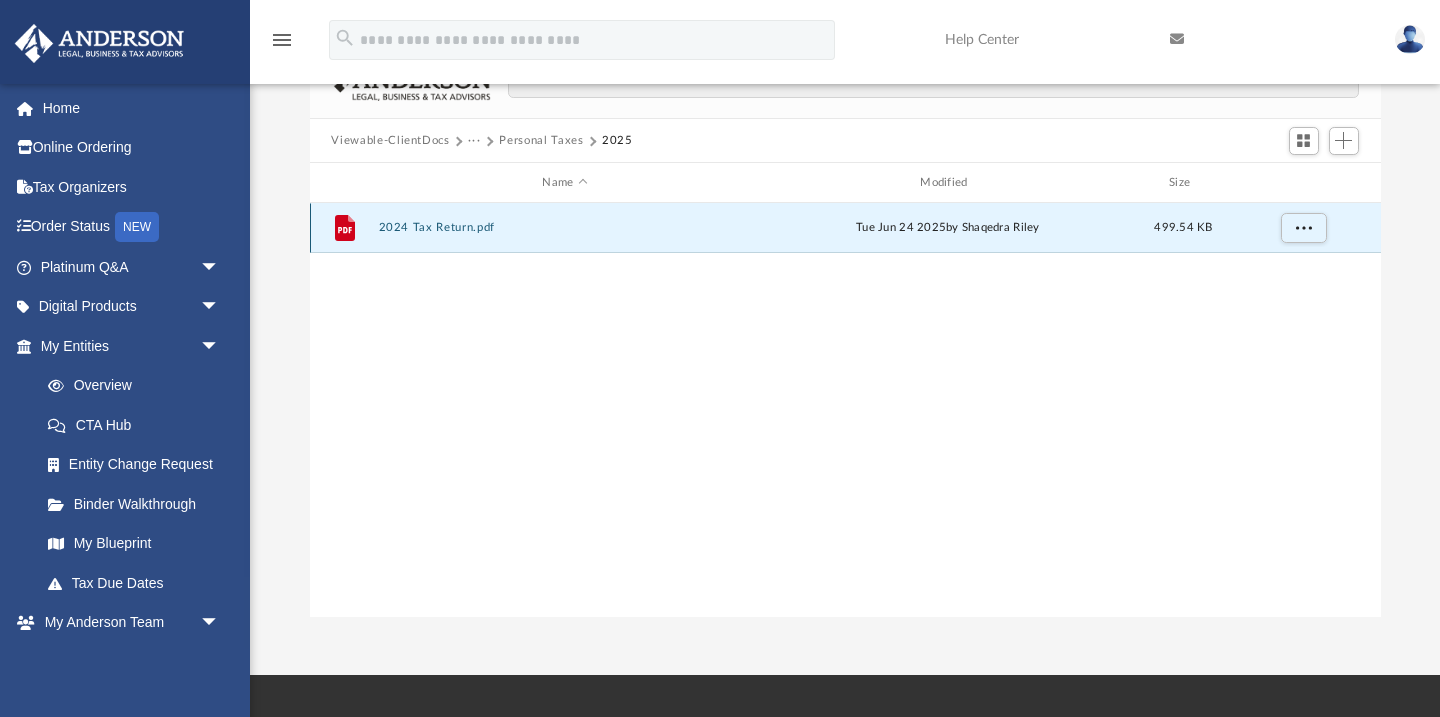 click on "2024 Tax Return.pdf" at bounding box center [565, 228] 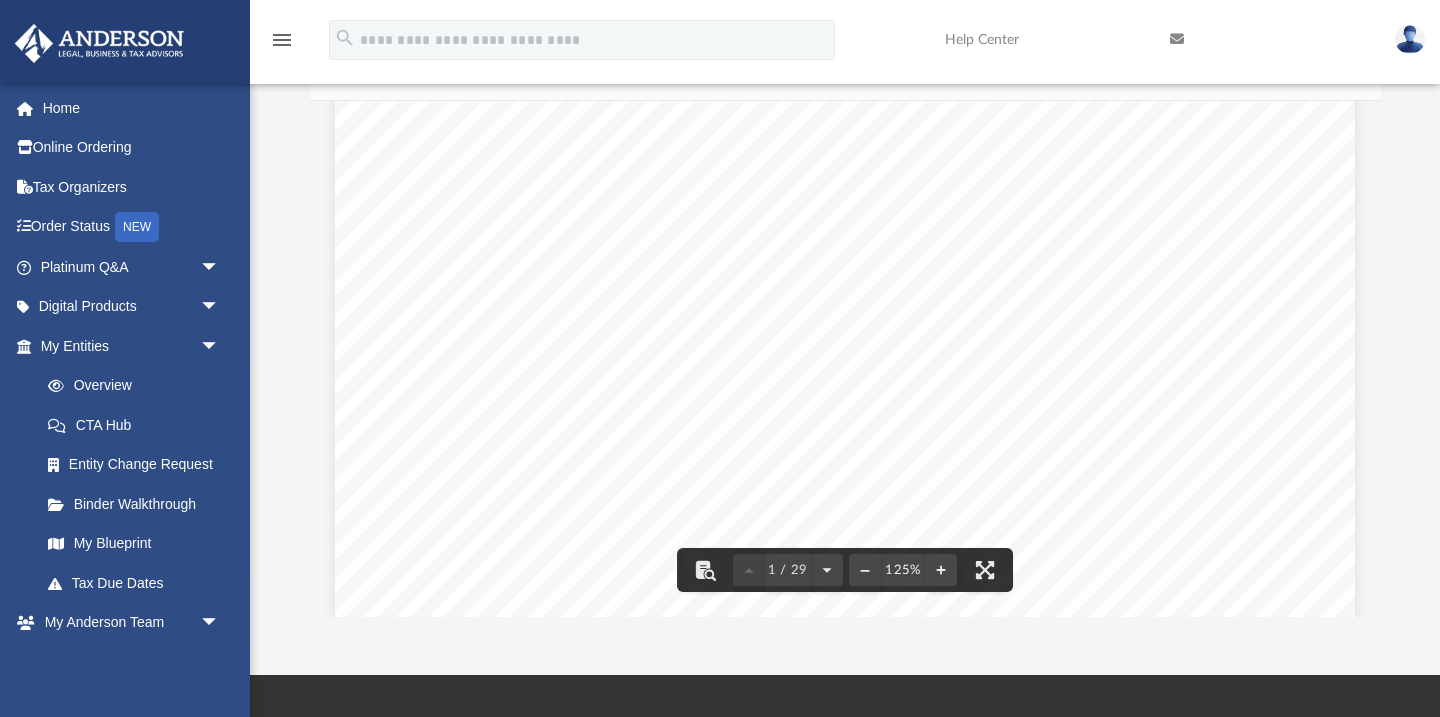 scroll, scrollTop: 0, scrollLeft: 0, axis: both 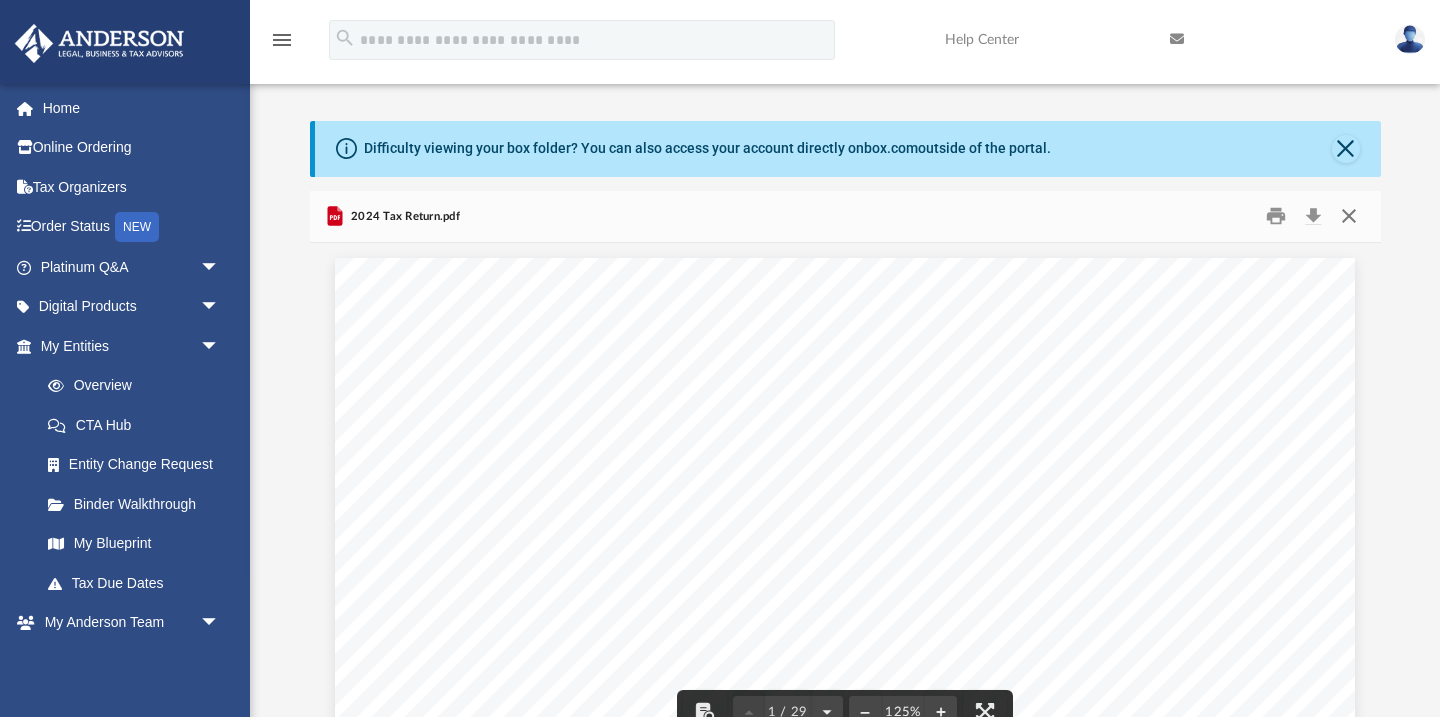 click at bounding box center [1349, 216] 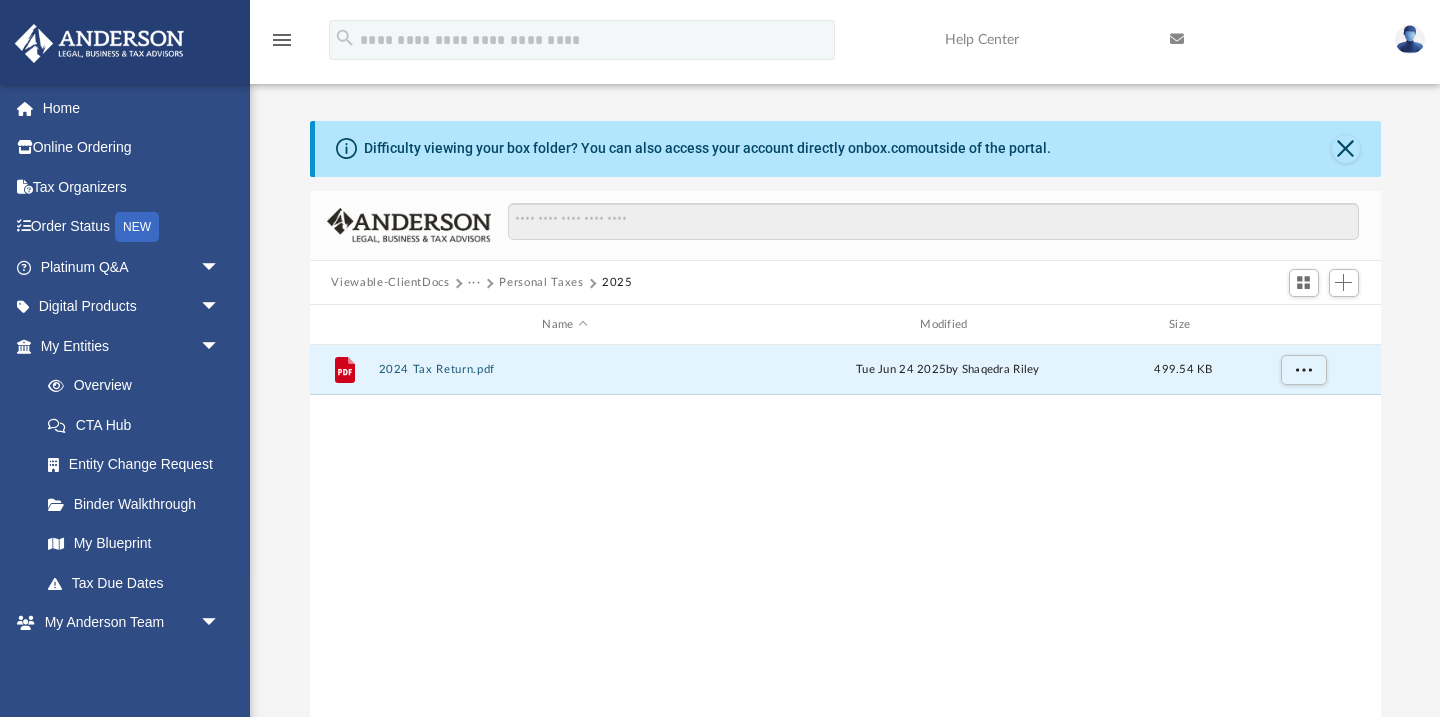 click on "Viewable-ClientDocs" at bounding box center [390, 283] 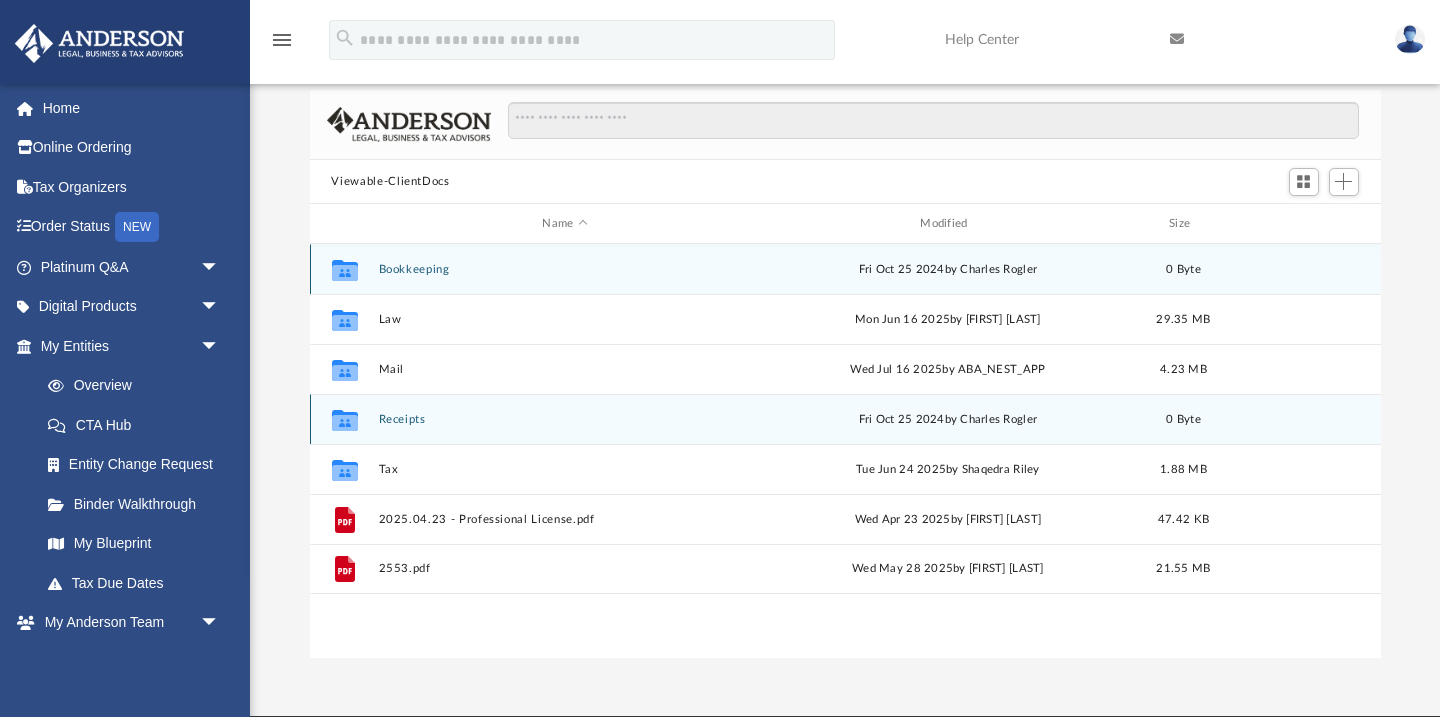 scroll, scrollTop: 102, scrollLeft: 0, axis: vertical 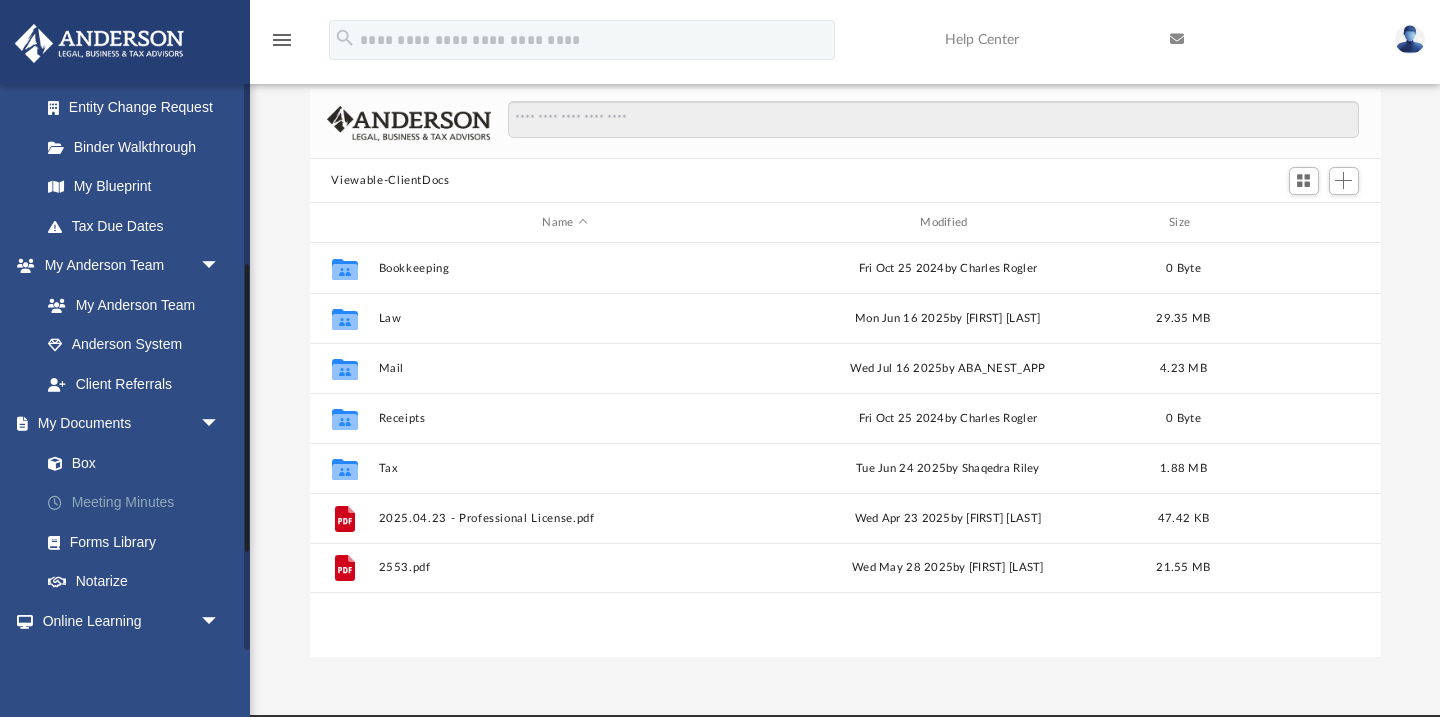 click on "Meeting Minutes" at bounding box center [139, 503] 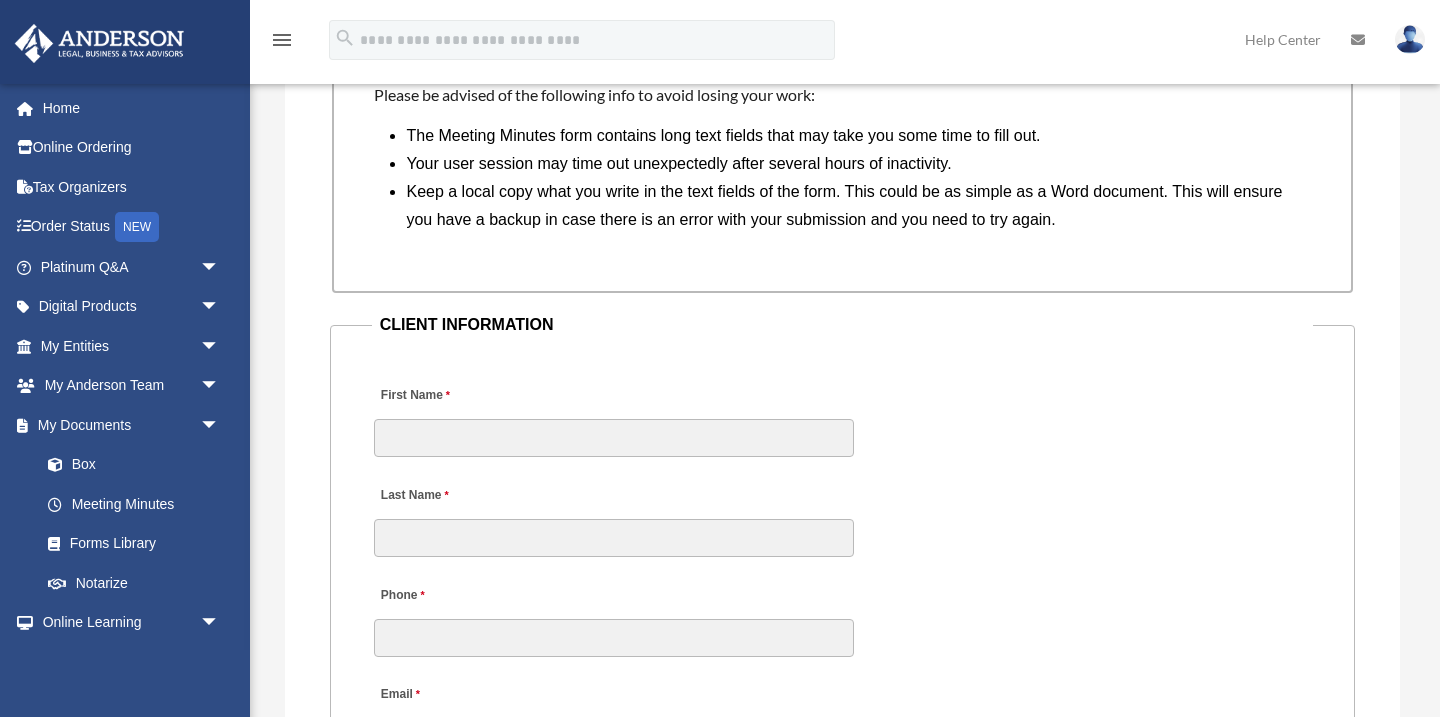 scroll, scrollTop: 1782, scrollLeft: 0, axis: vertical 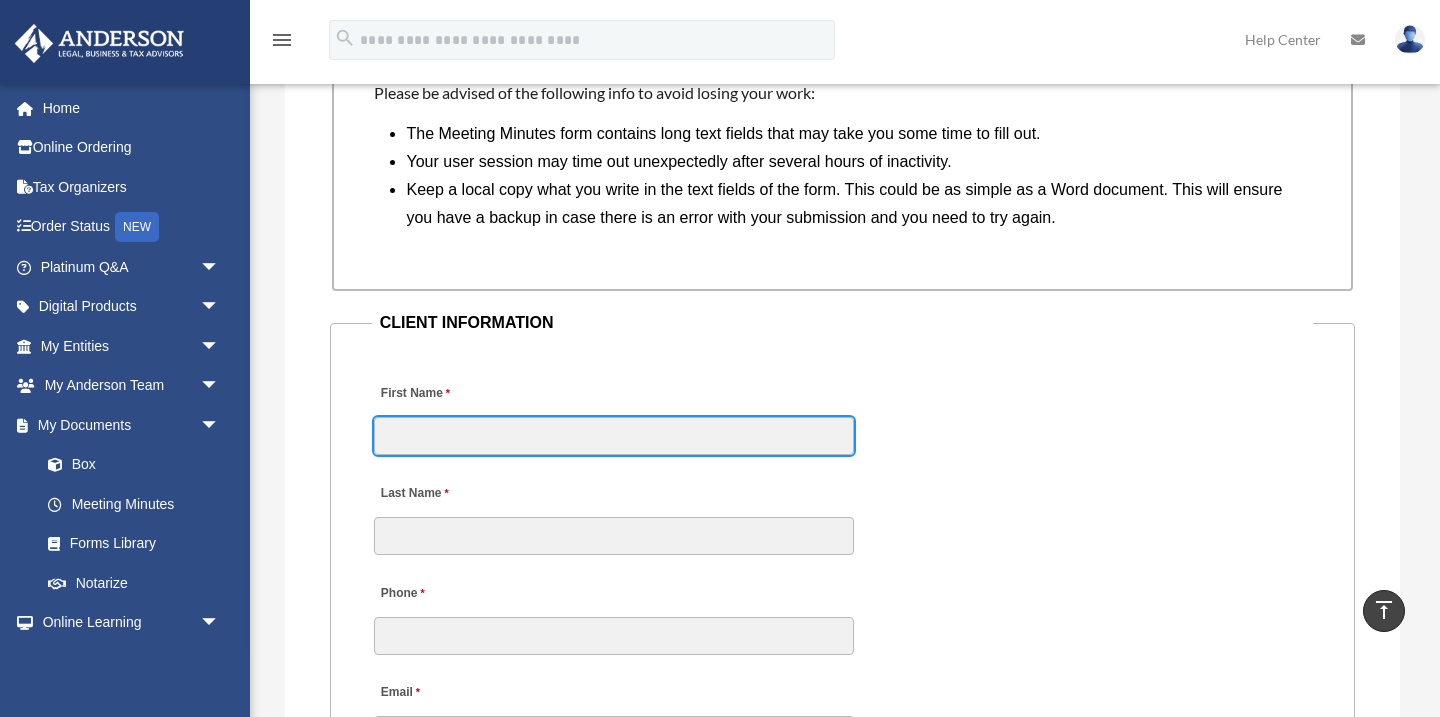 click on "First Name" at bounding box center (614, 436) 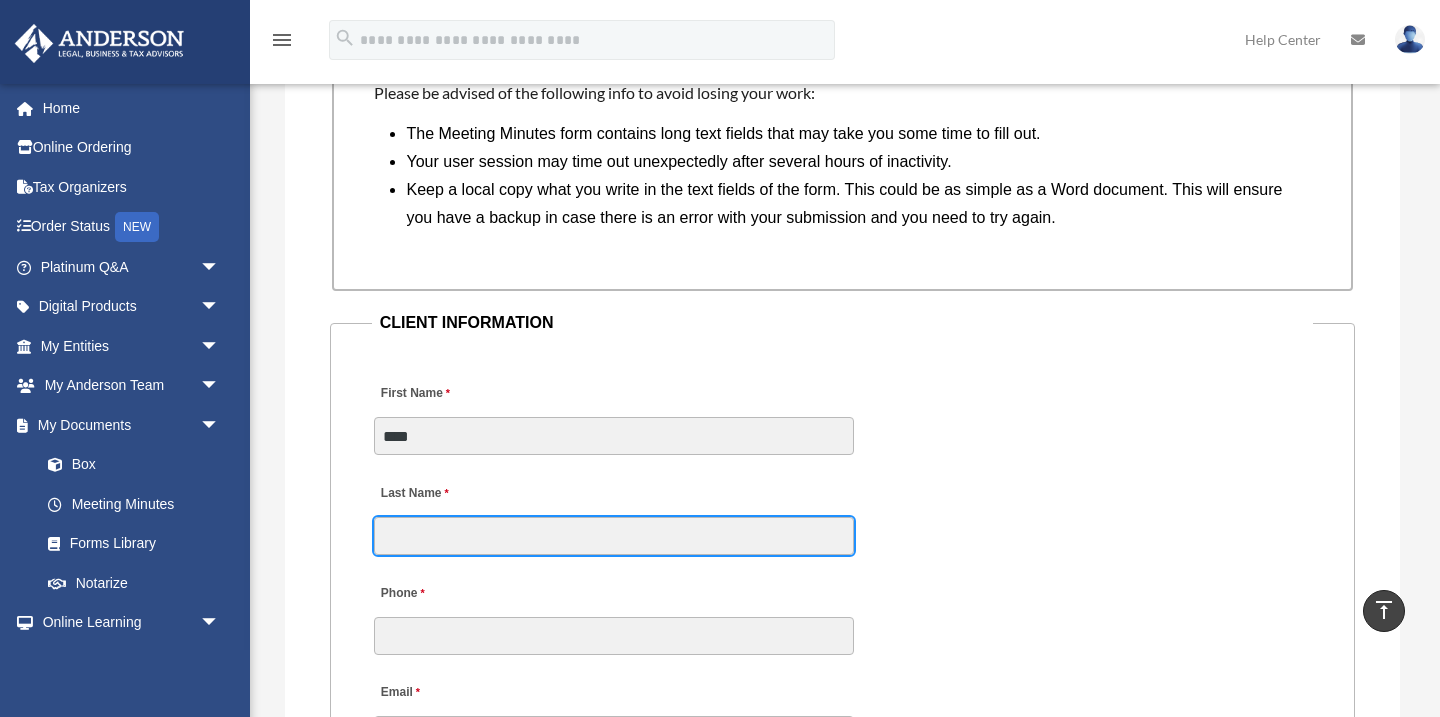 type on "****" 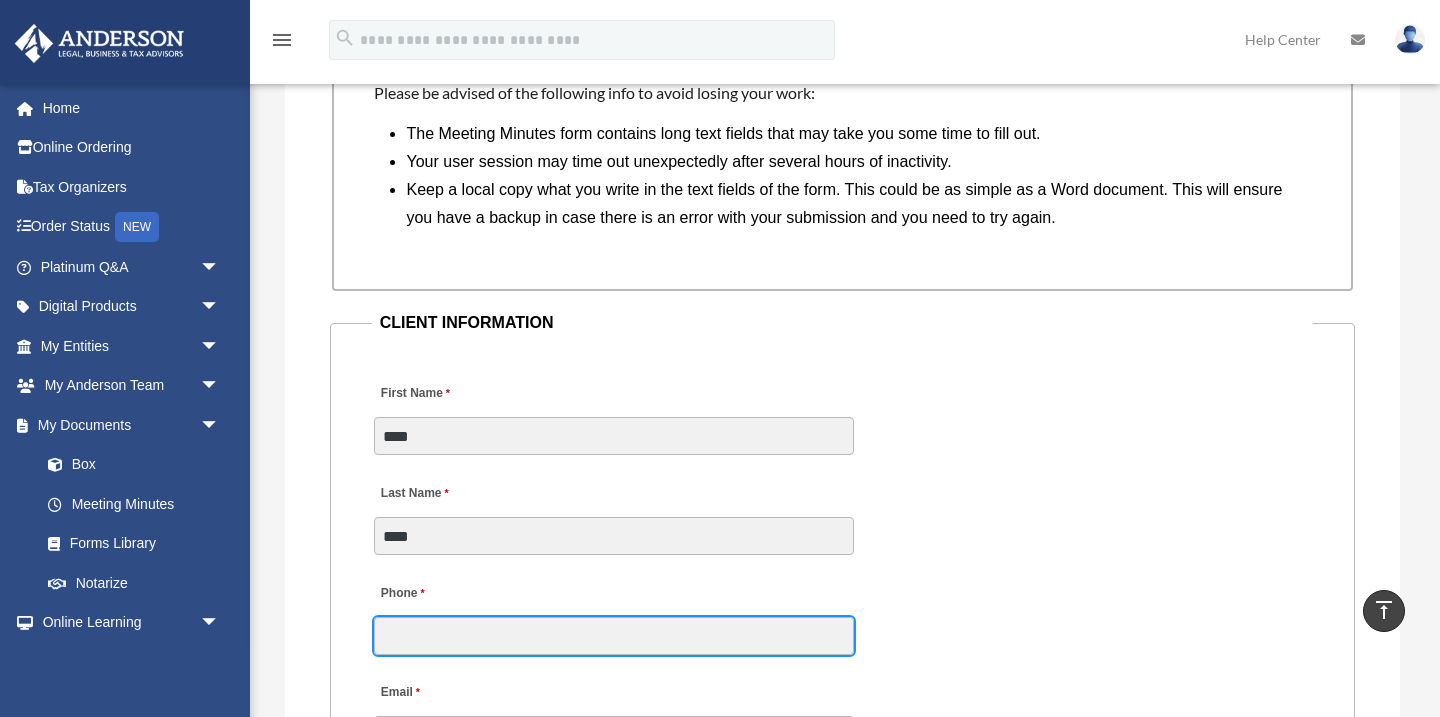 type on "**********" 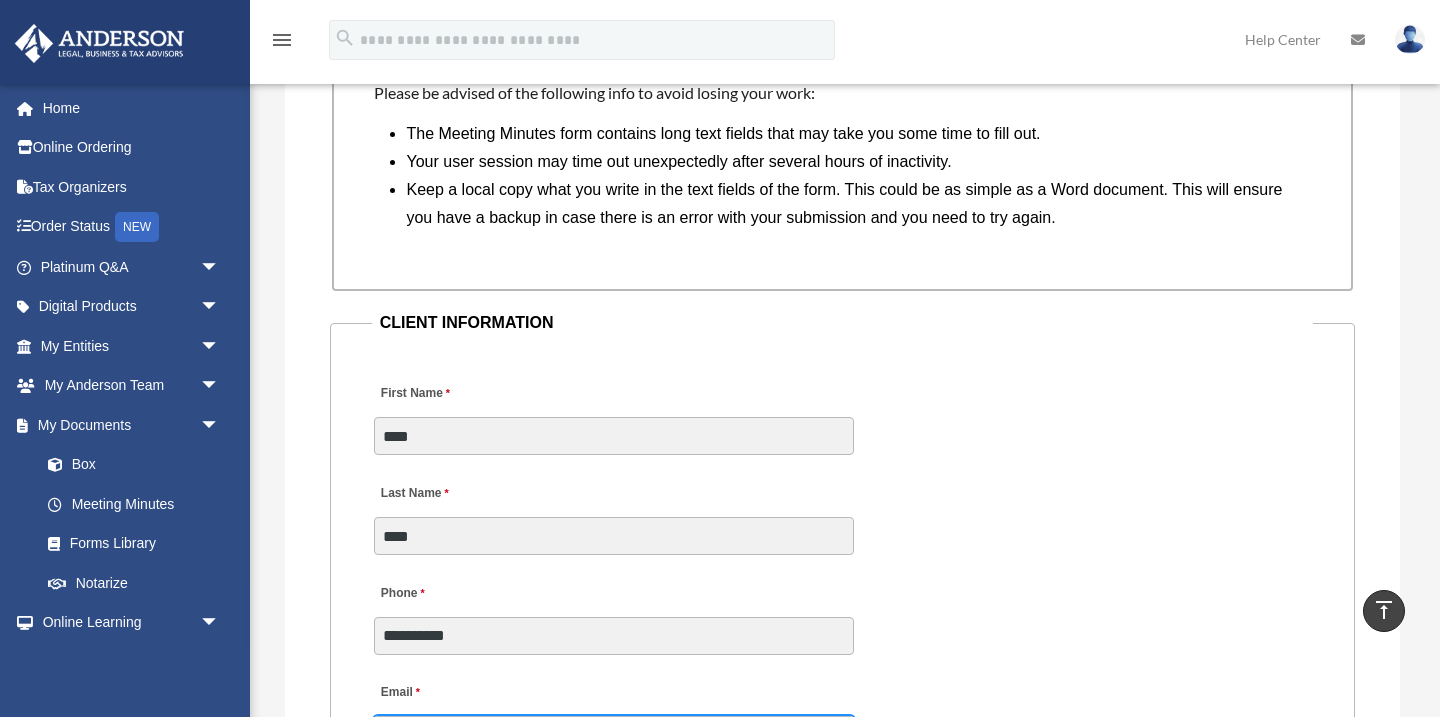 type on "**********" 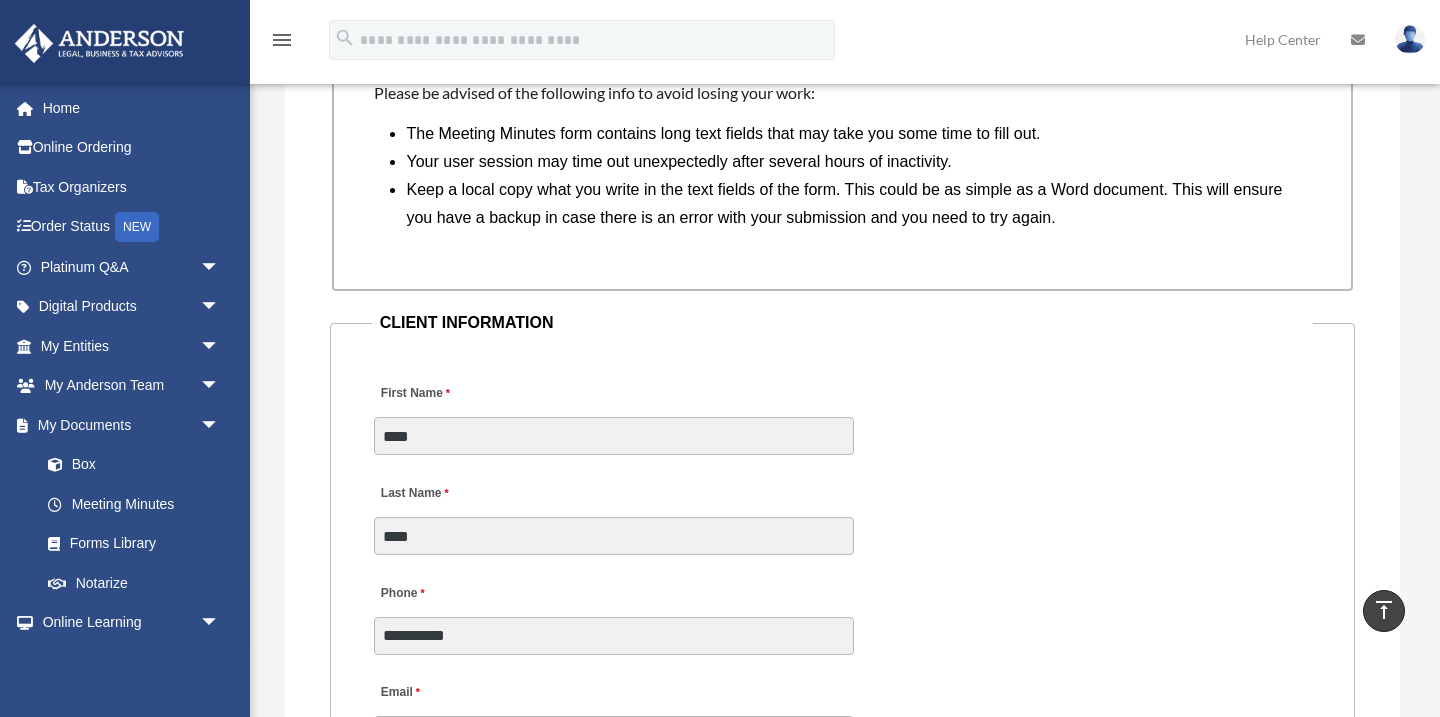 type on "**********" 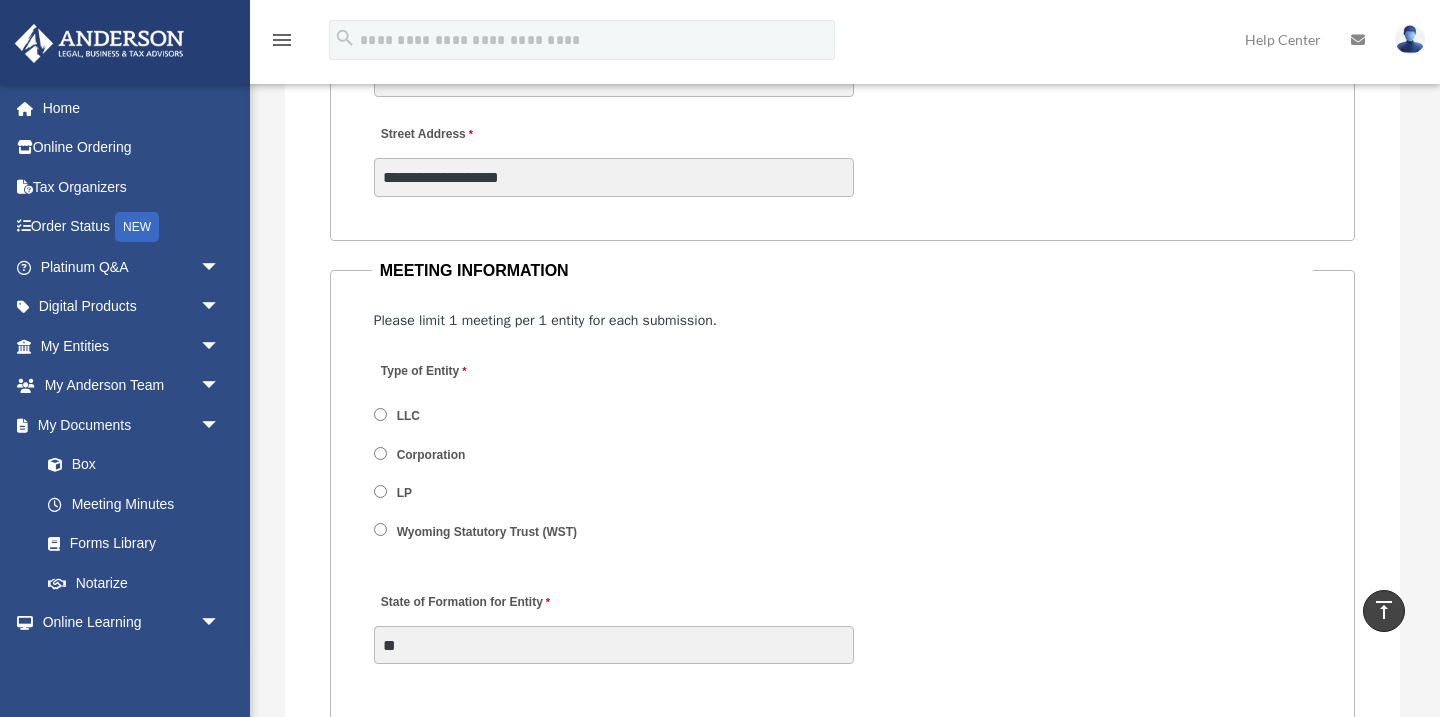 scroll, scrollTop: 2467, scrollLeft: 0, axis: vertical 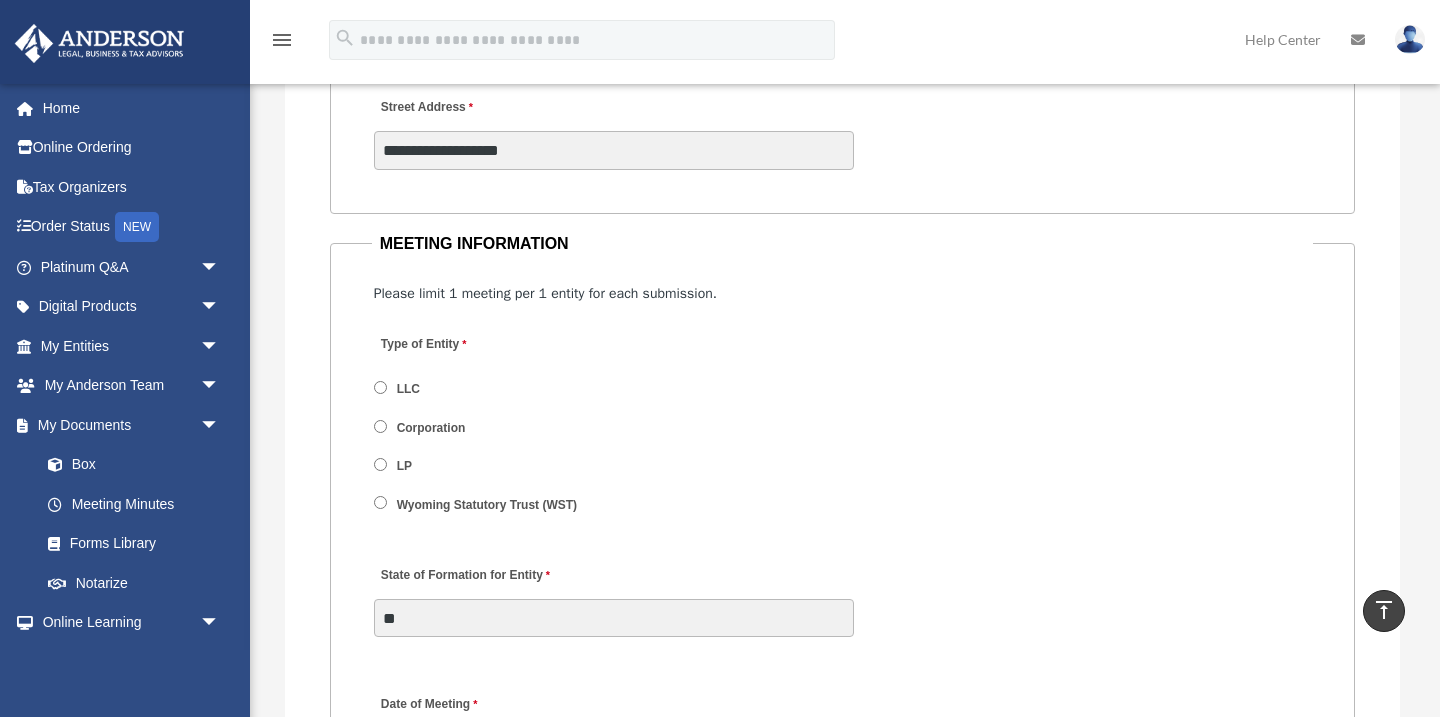 click on "Corporation" at bounding box center (432, 428) 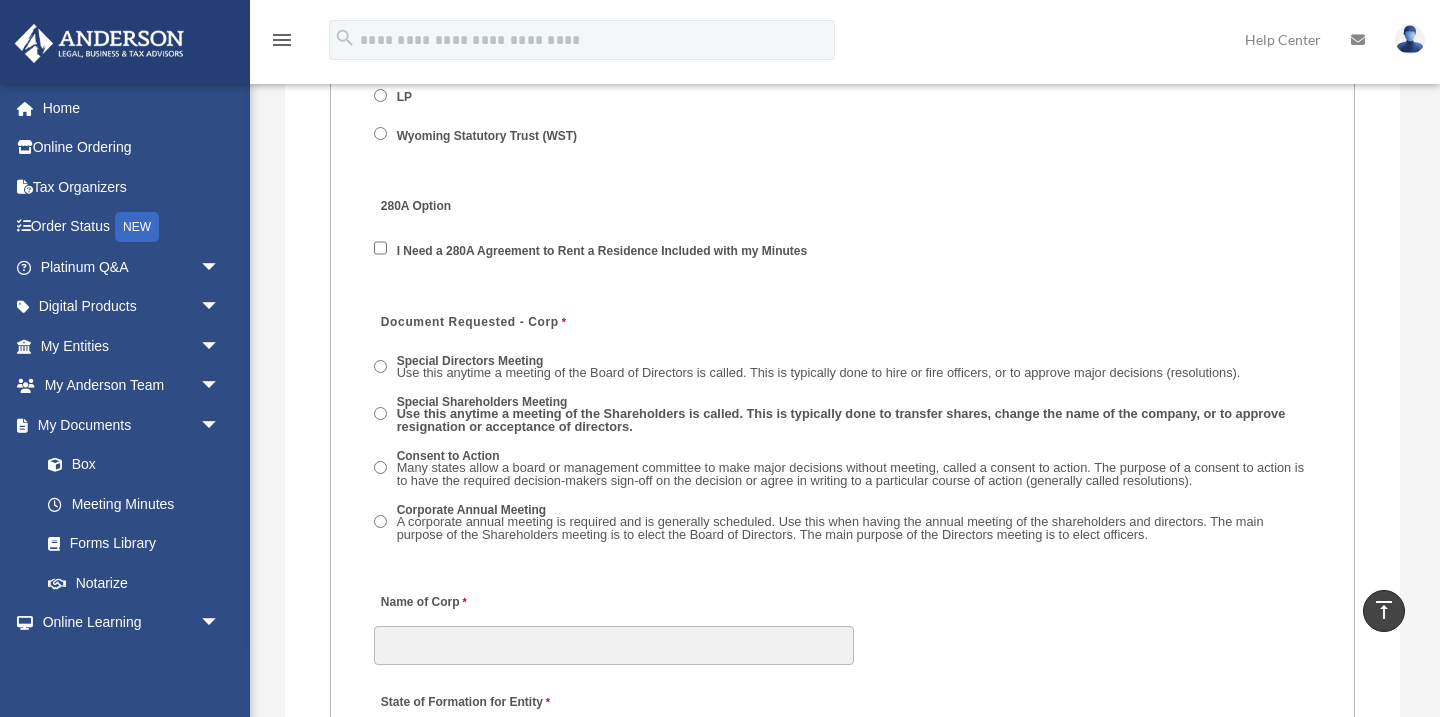 scroll, scrollTop: 2839, scrollLeft: 0, axis: vertical 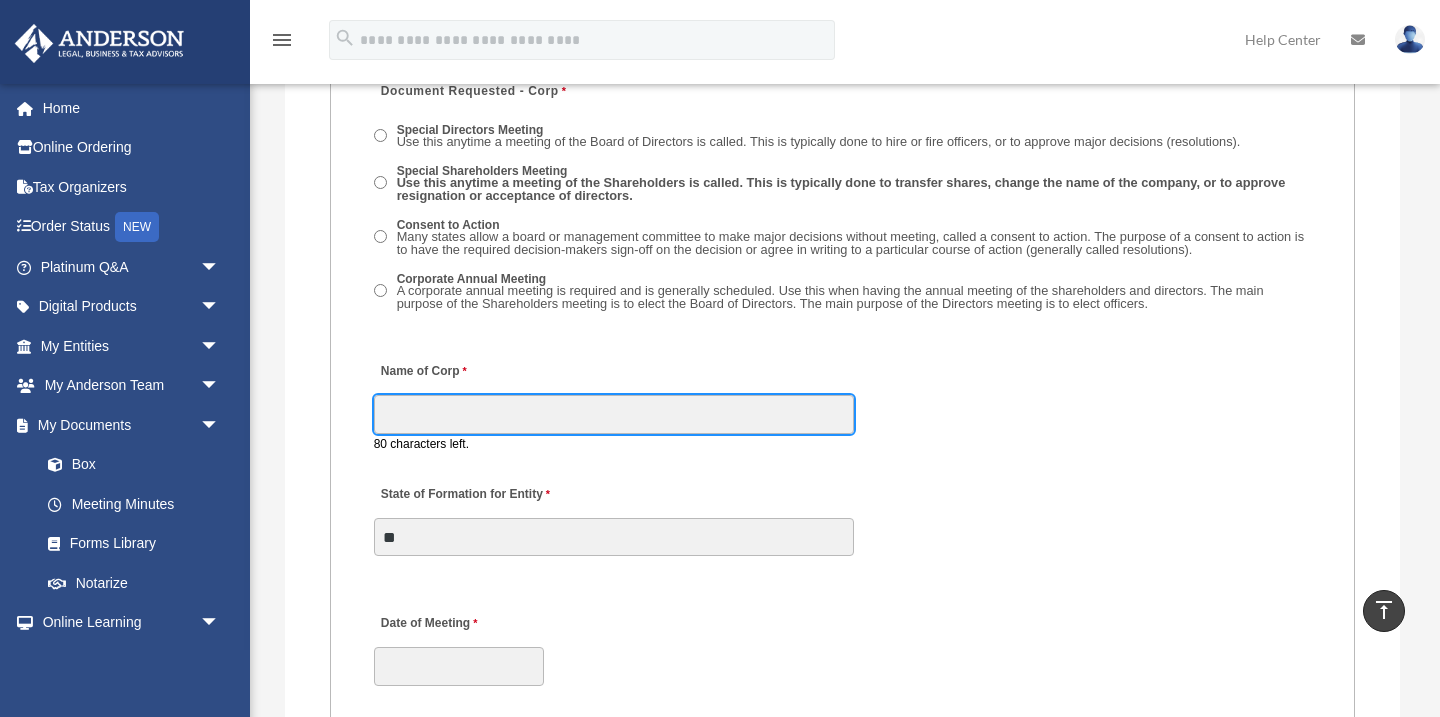 click on "Name of Corp" at bounding box center (614, 414) 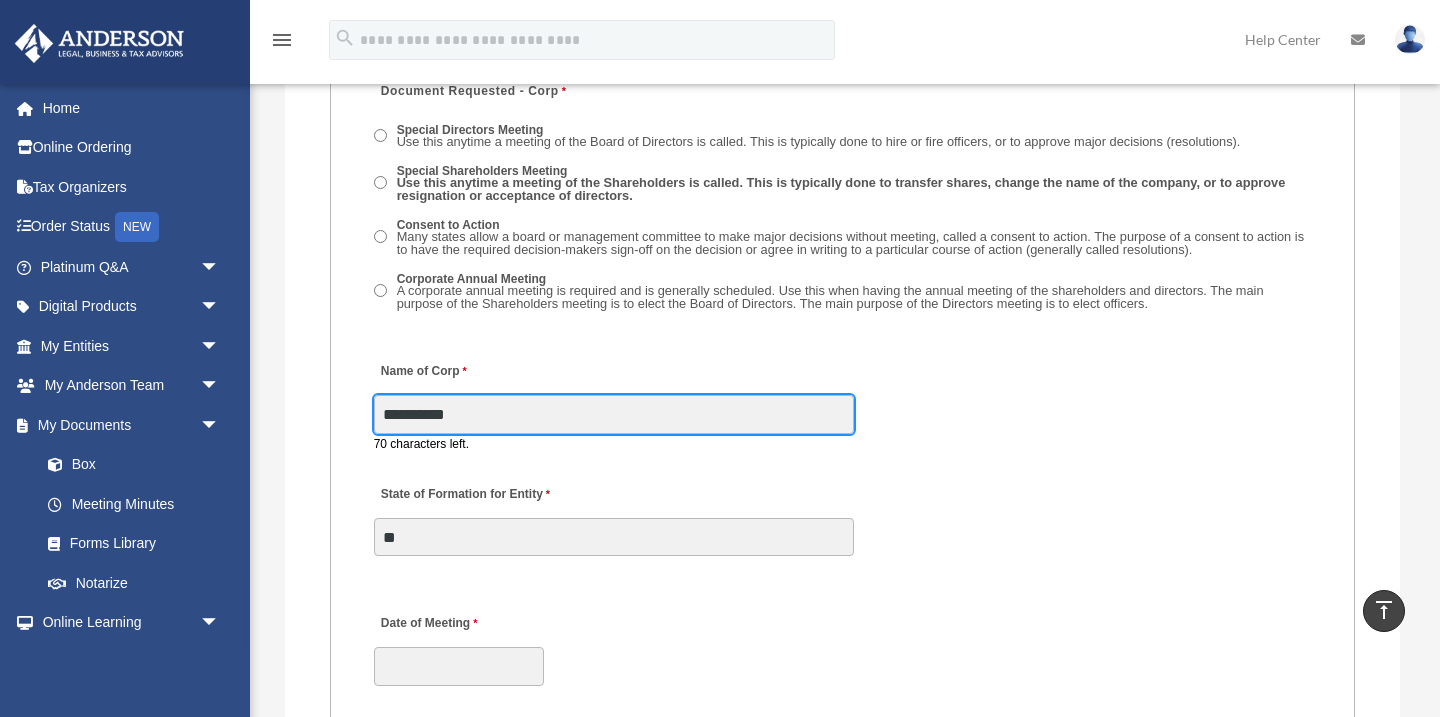 type on "**********" 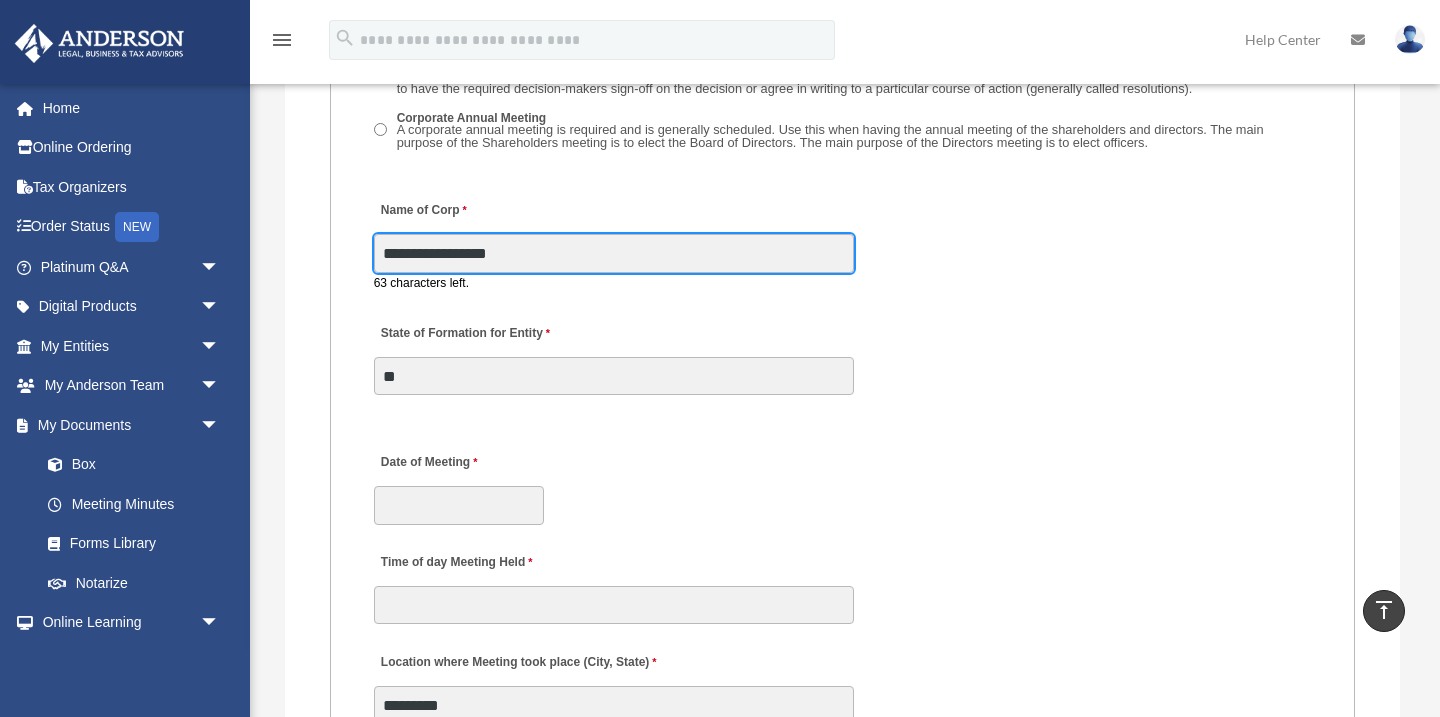 scroll, scrollTop: 3229, scrollLeft: 0, axis: vertical 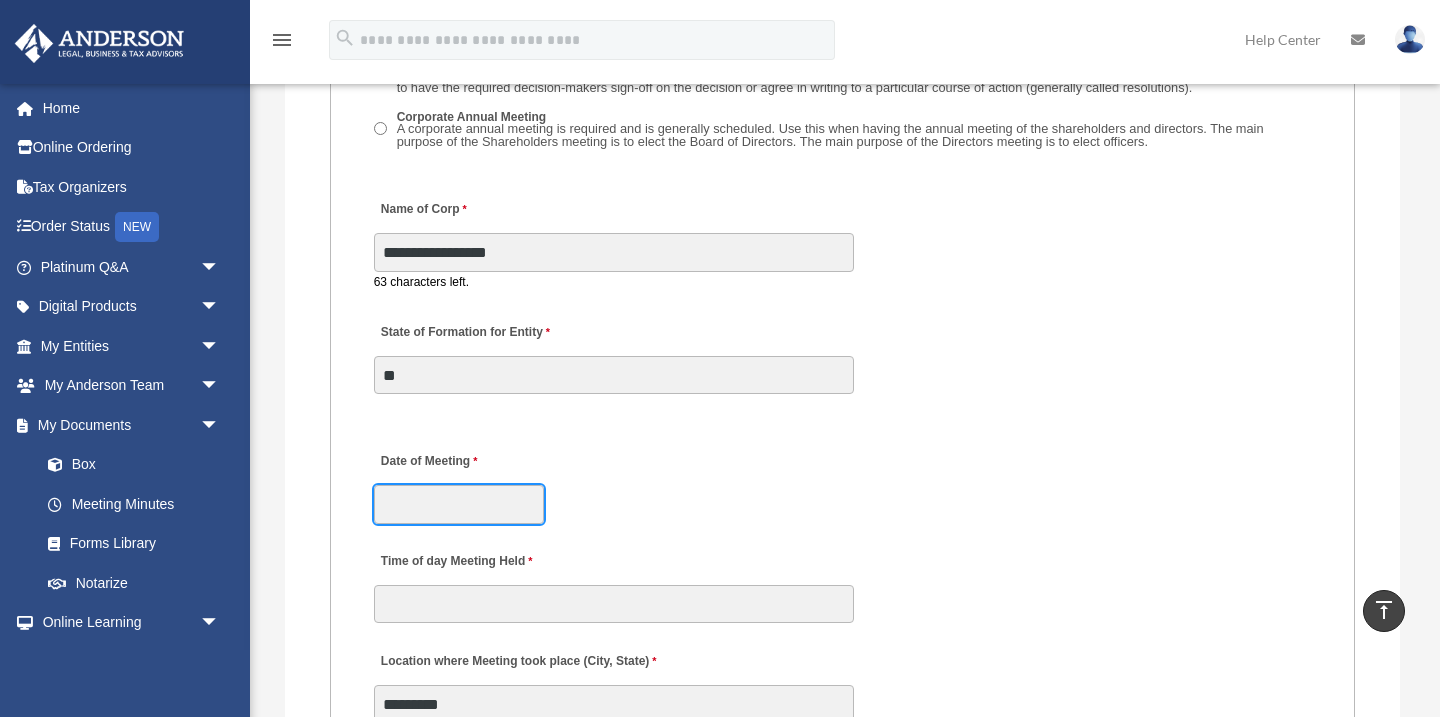 click on "X
Get a chance to win 6 months of Platinum for free just by filling out this
survey" at bounding box center (720, -234) 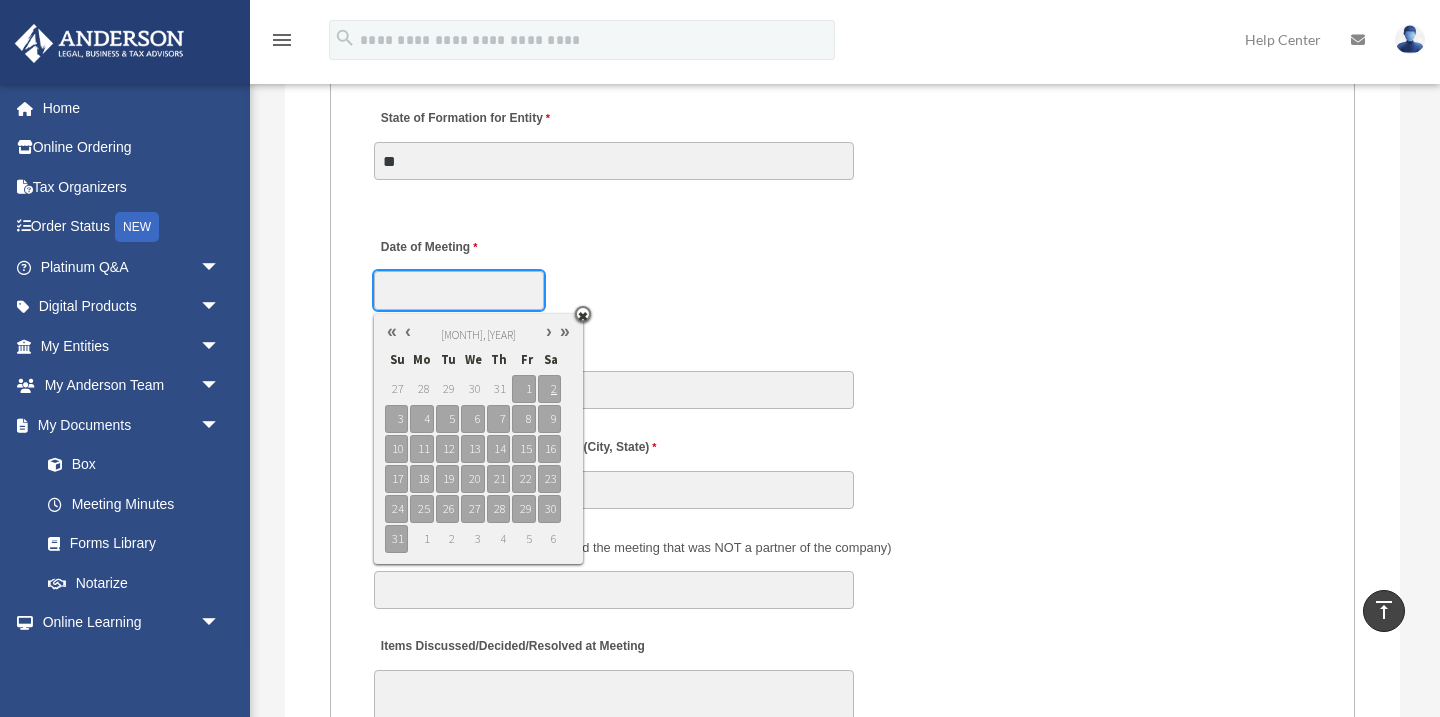 scroll, scrollTop: 3425, scrollLeft: 0, axis: vertical 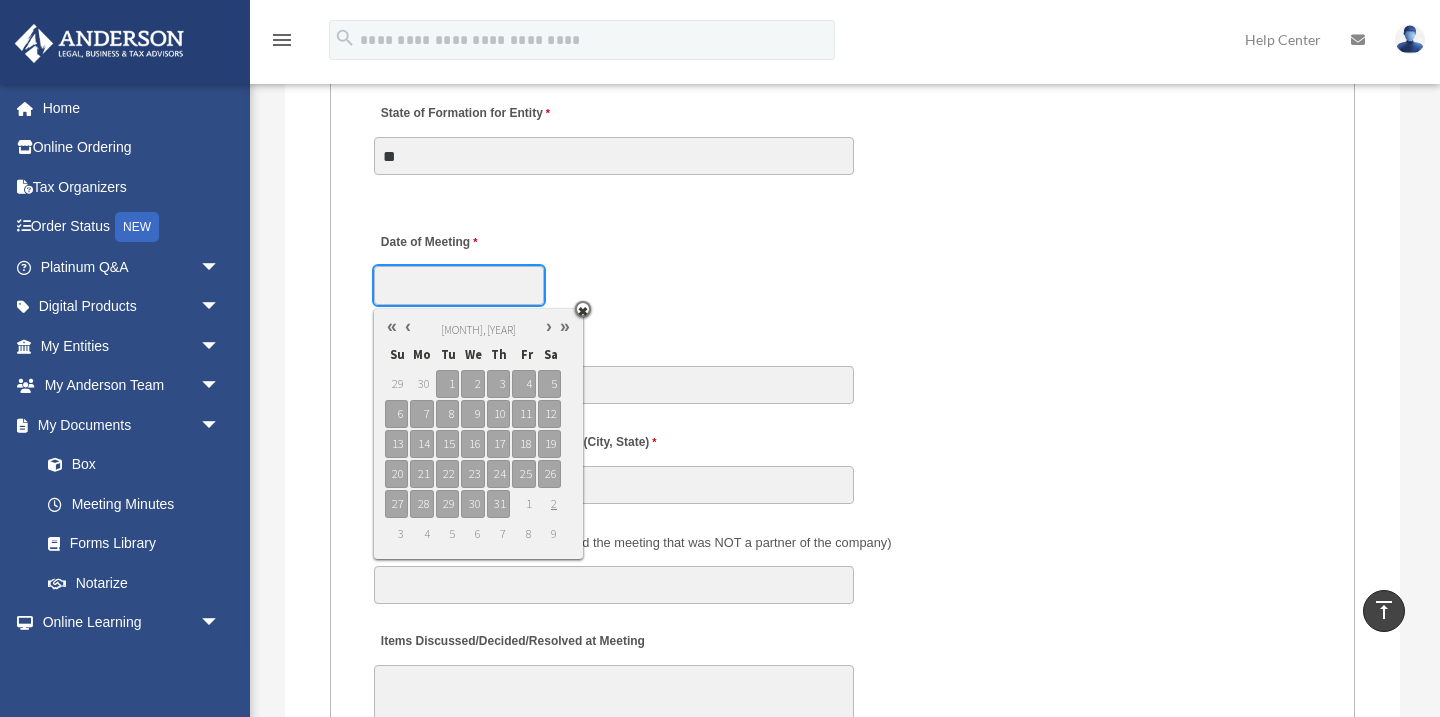 click at bounding box center (408, 326) 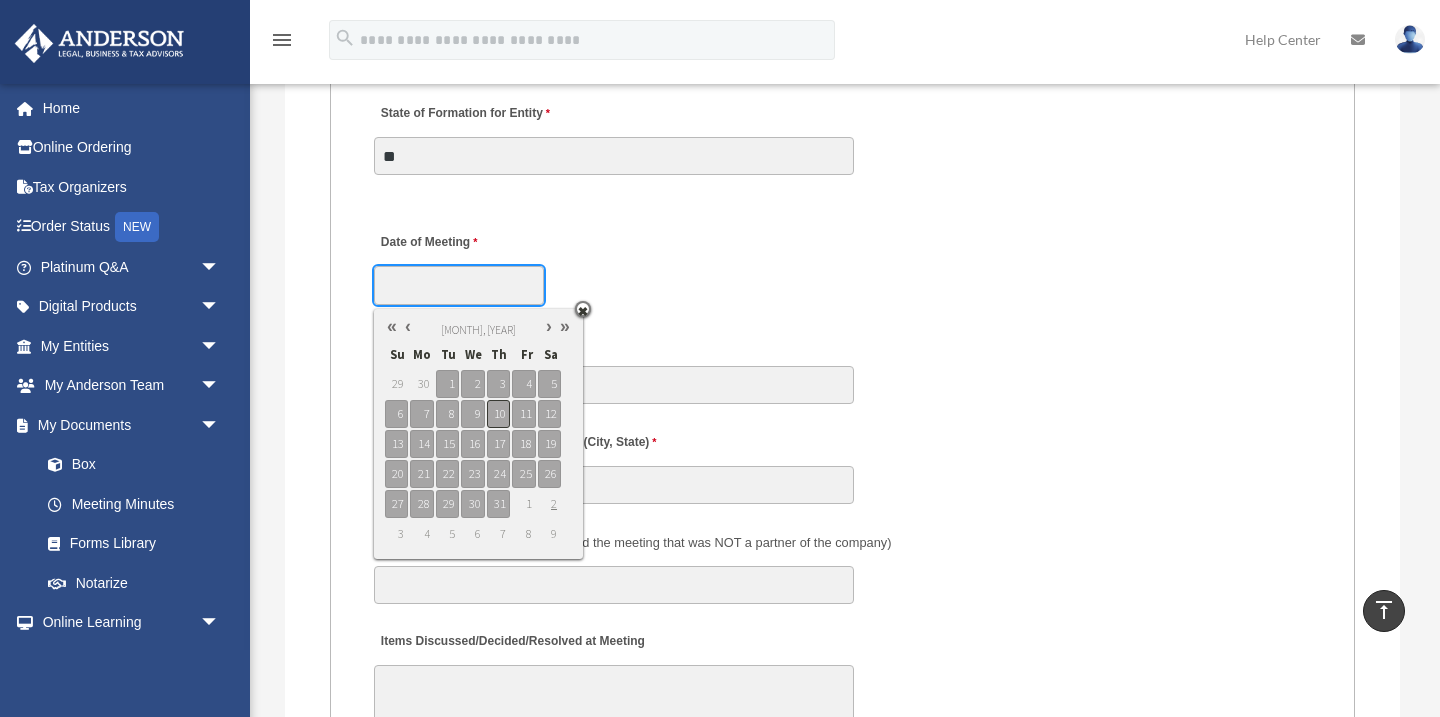 type on "**********" 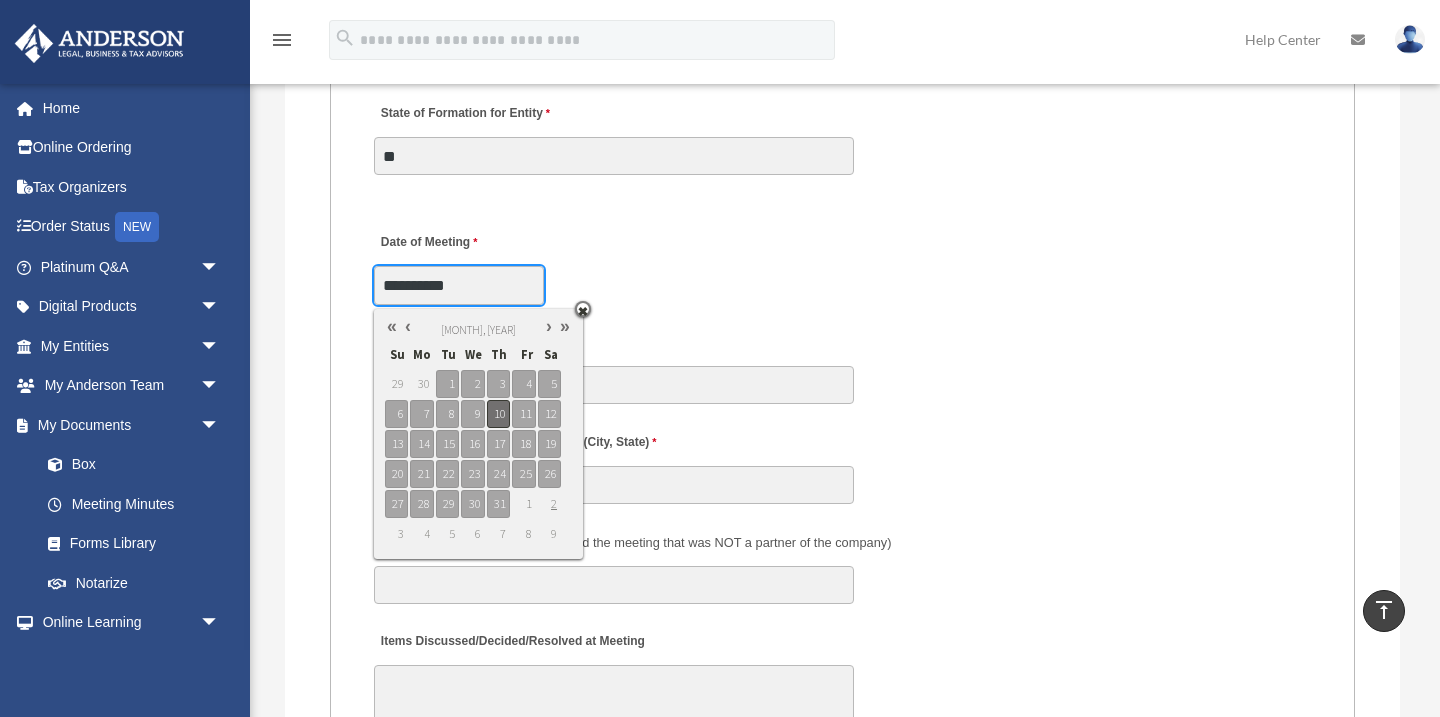 click on "10" at bounding box center [498, 414] 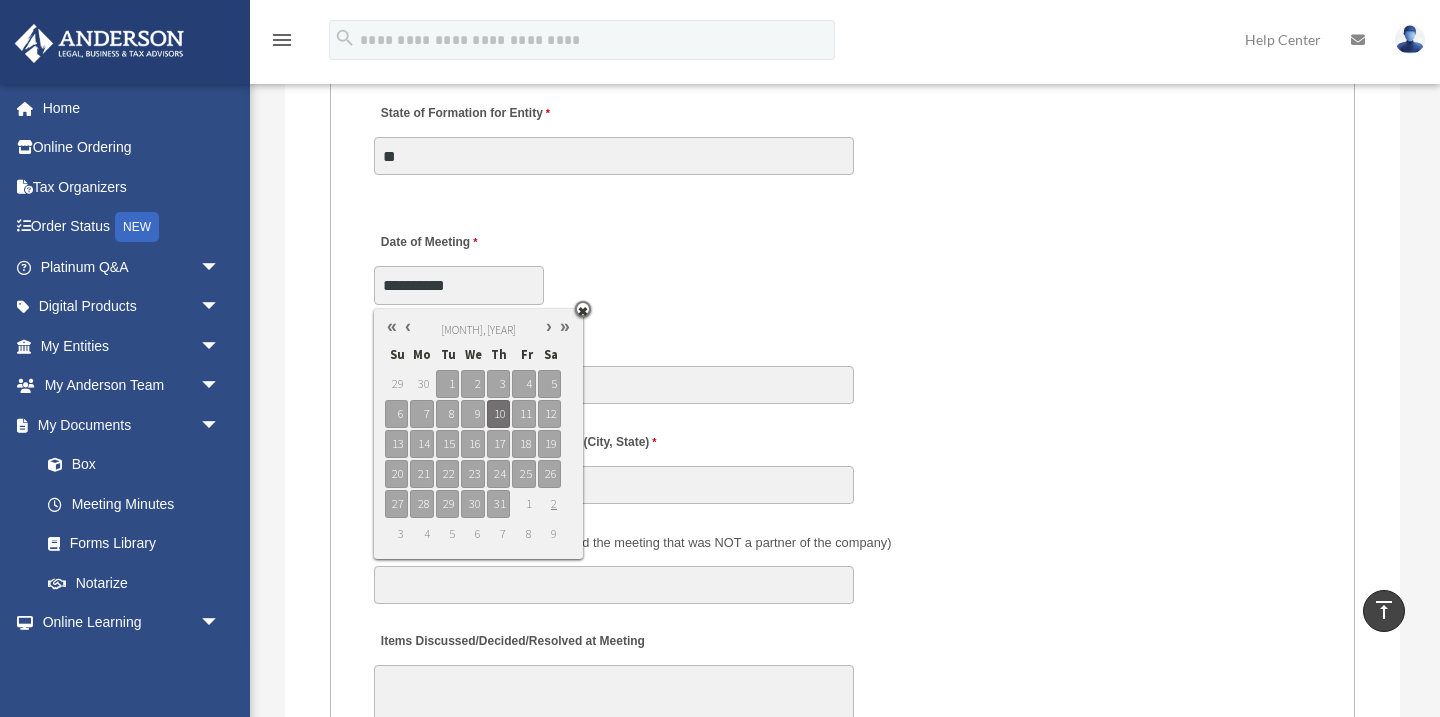 click on "**********" at bounding box center [843, 263] 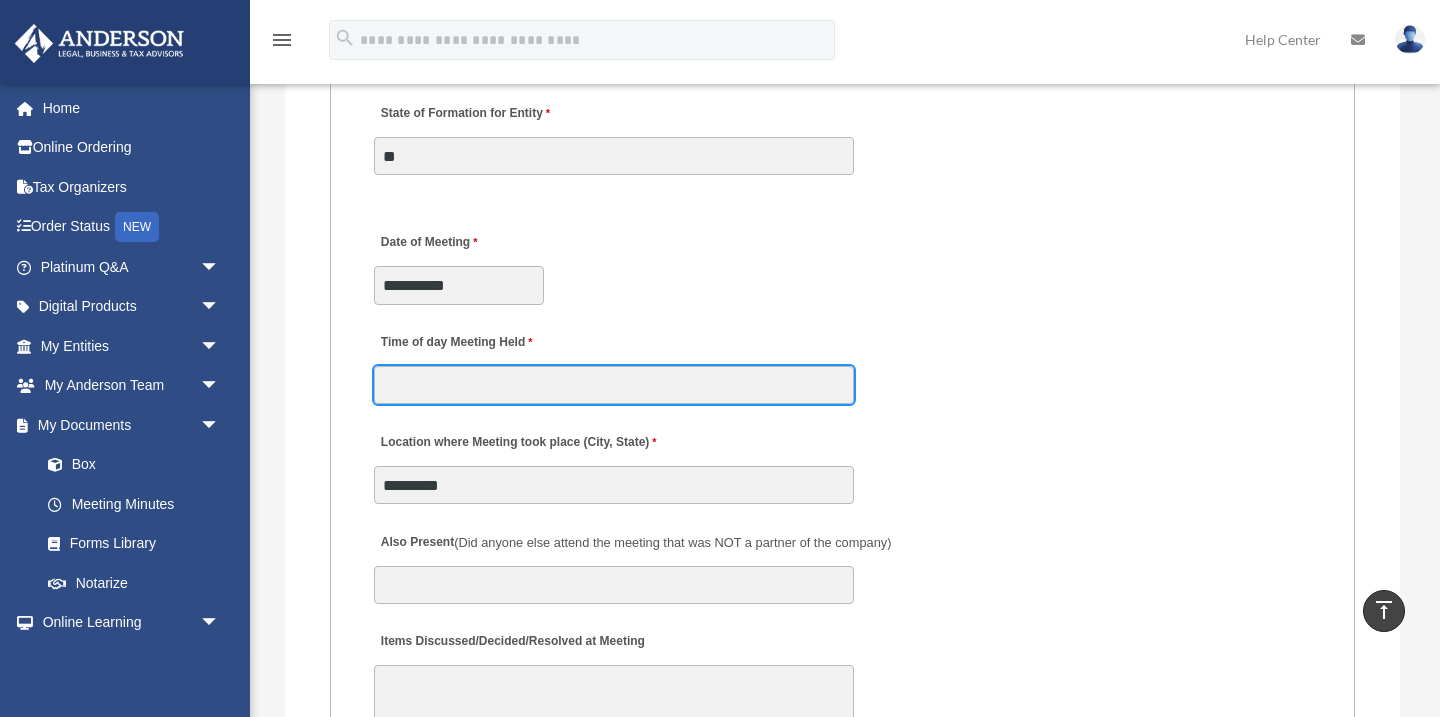 click on "Time of day Meeting Held" at bounding box center (614, 385) 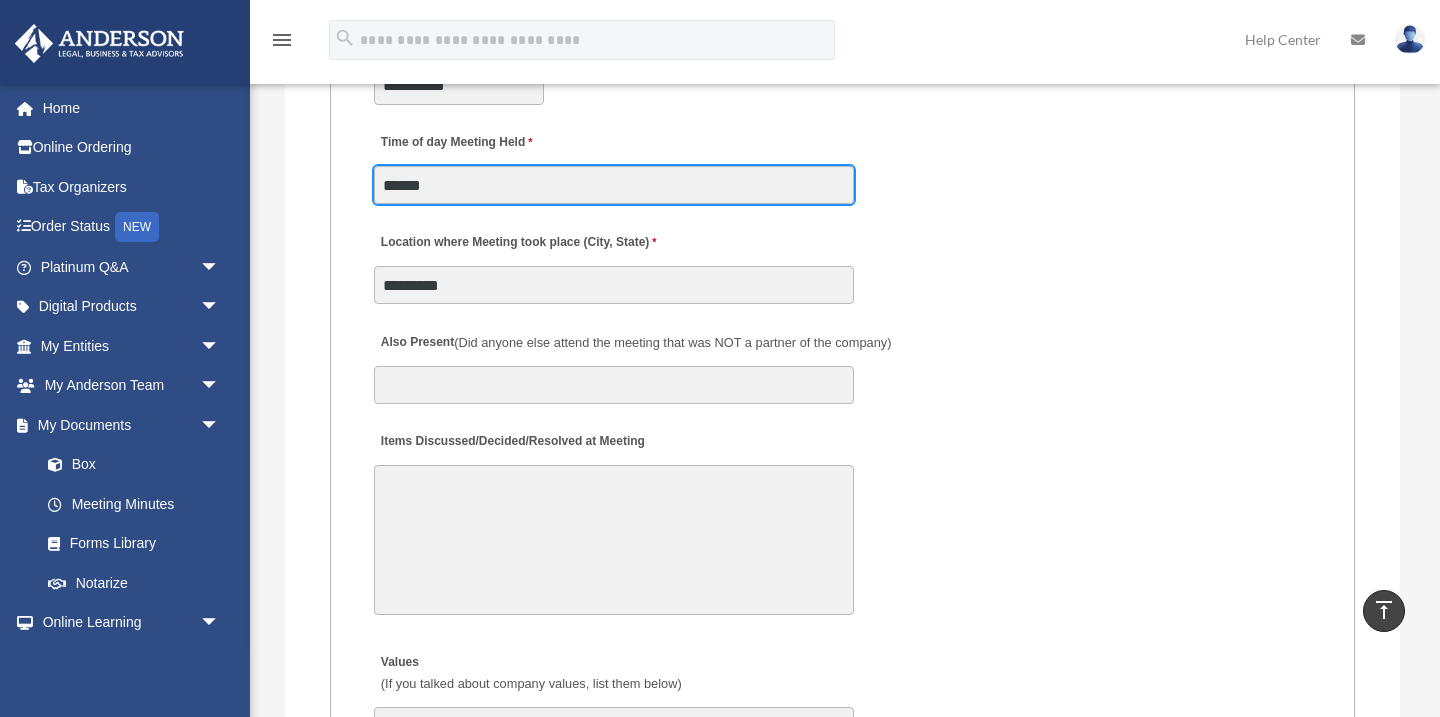 scroll, scrollTop: 3666, scrollLeft: 0, axis: vertical 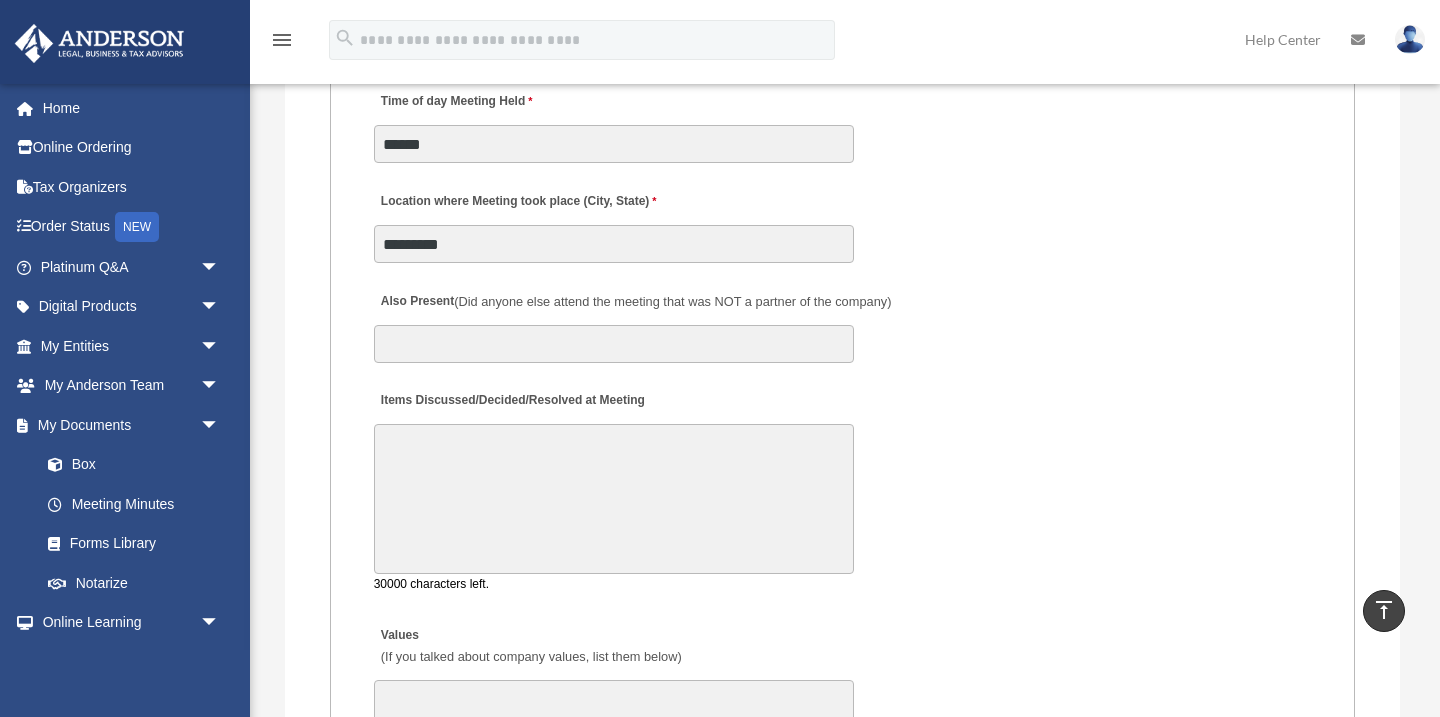 click on "Items Discussed/Decided/Resolved at Meeting" at bounding box center [614, 499] 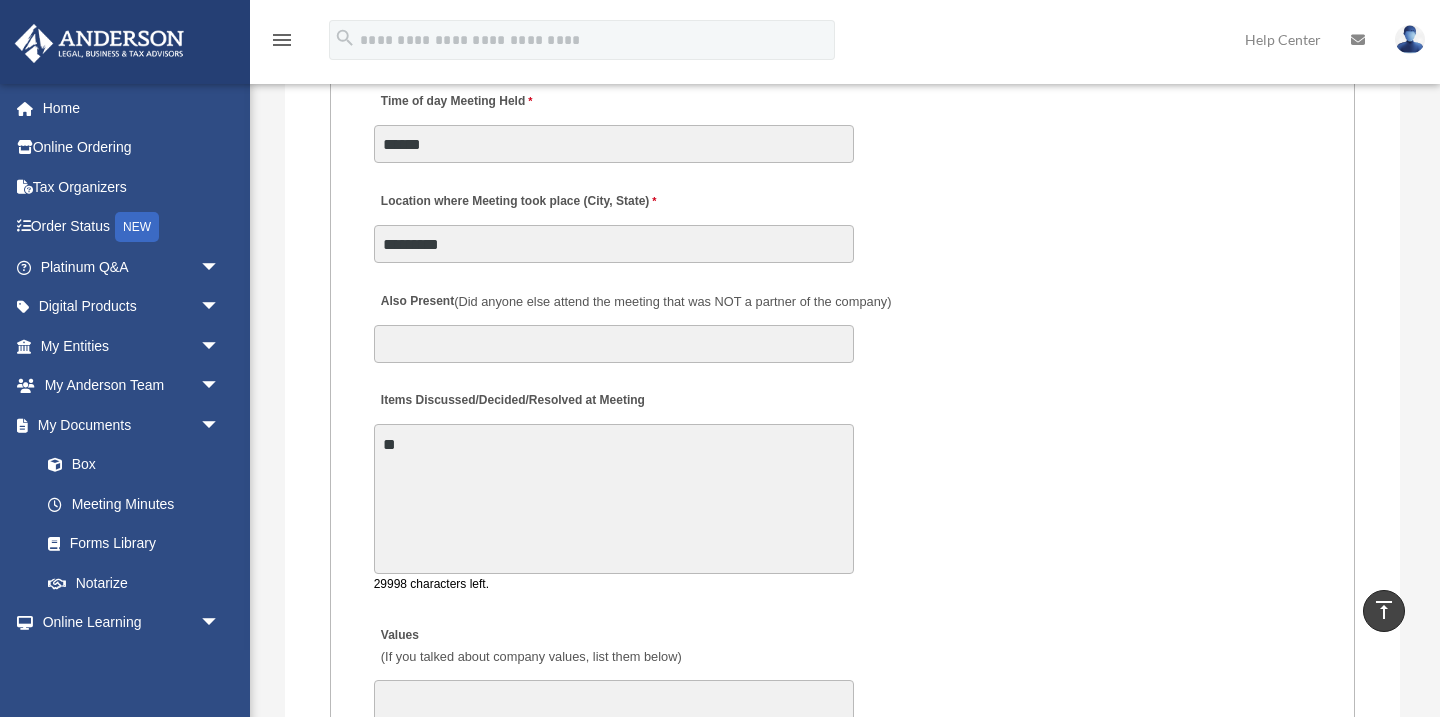 type on "*" 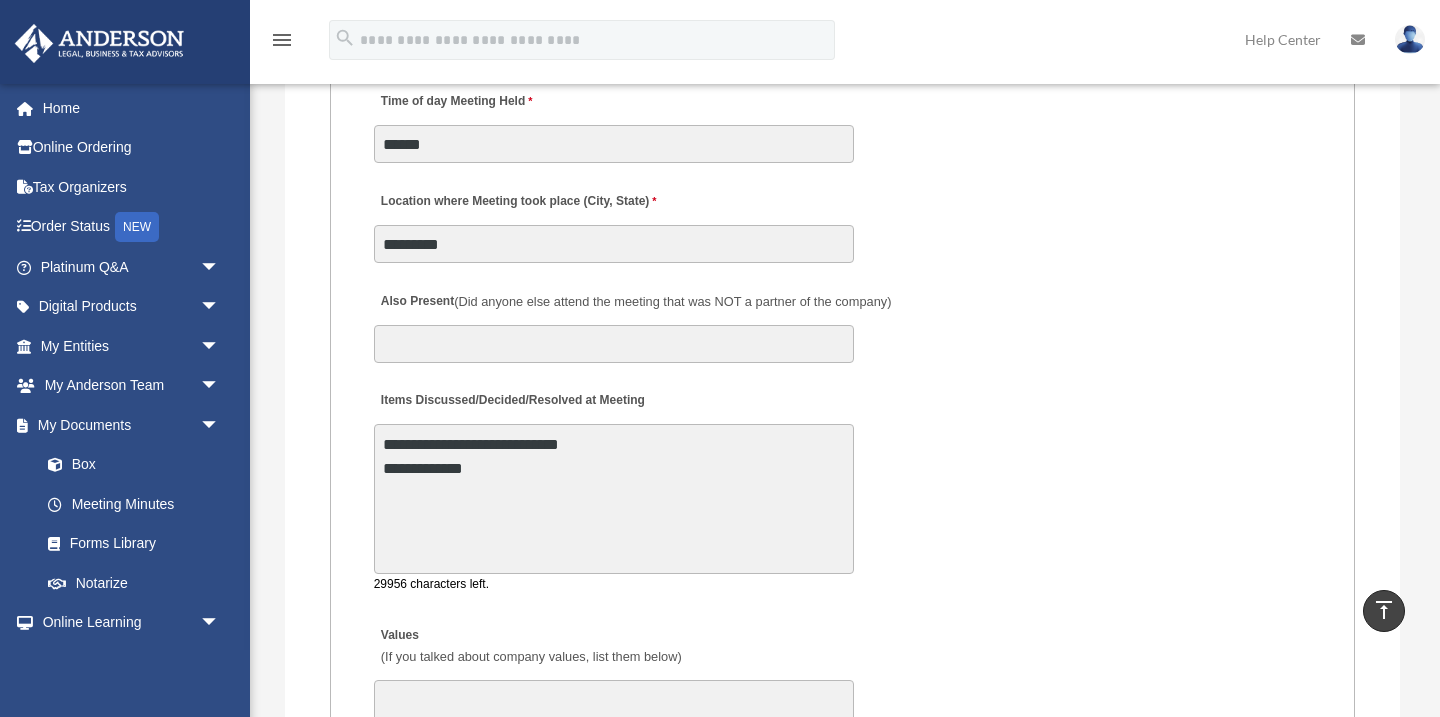 click on "**********" at bounding box center [614, 499] 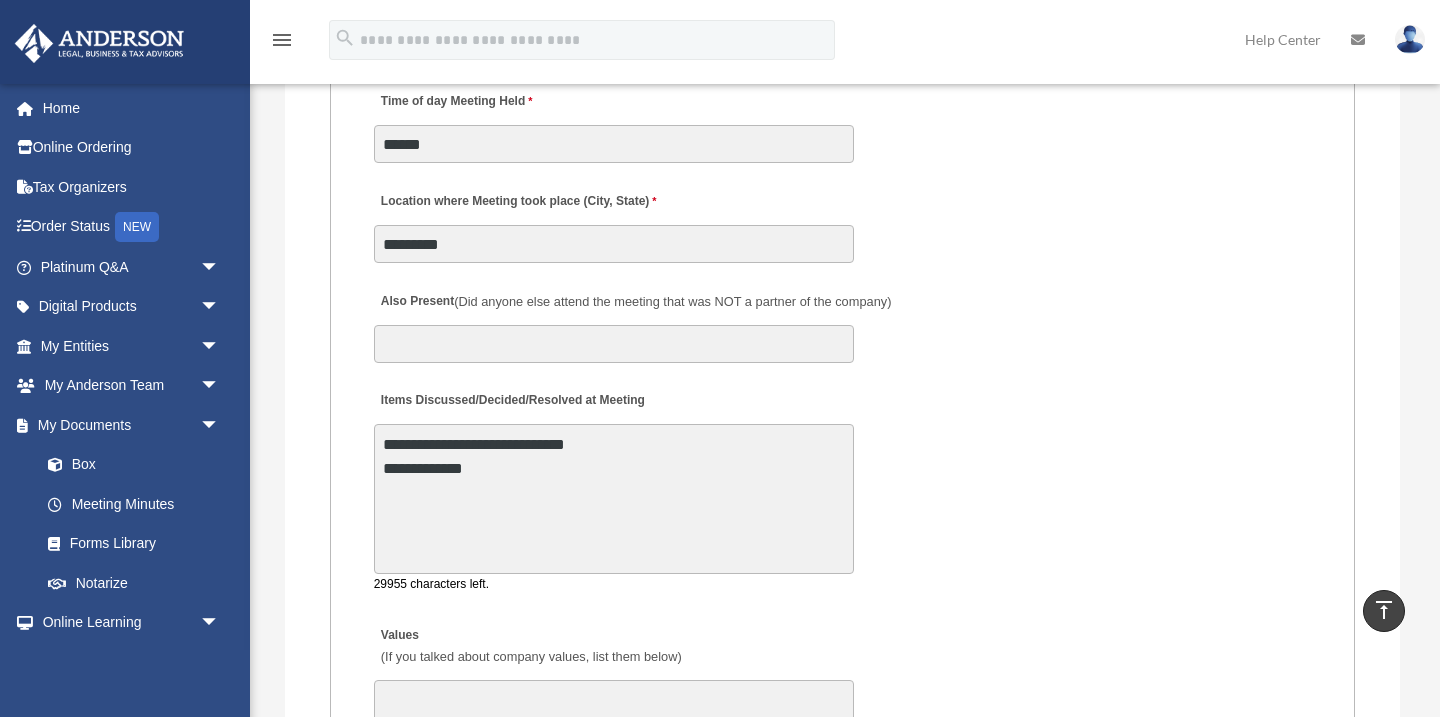 click on "**********" at bounding box center [614, 499] 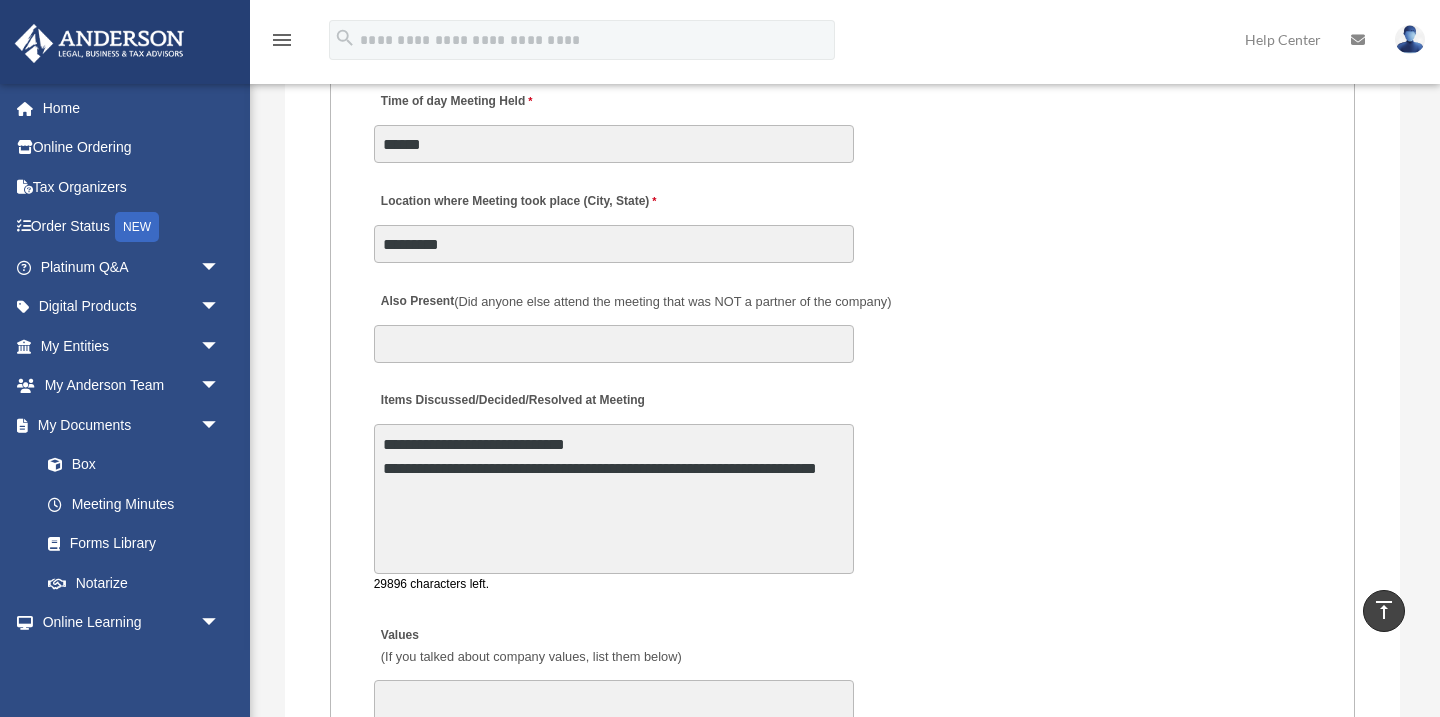 click on "**********" at bounding box center (614, 499) 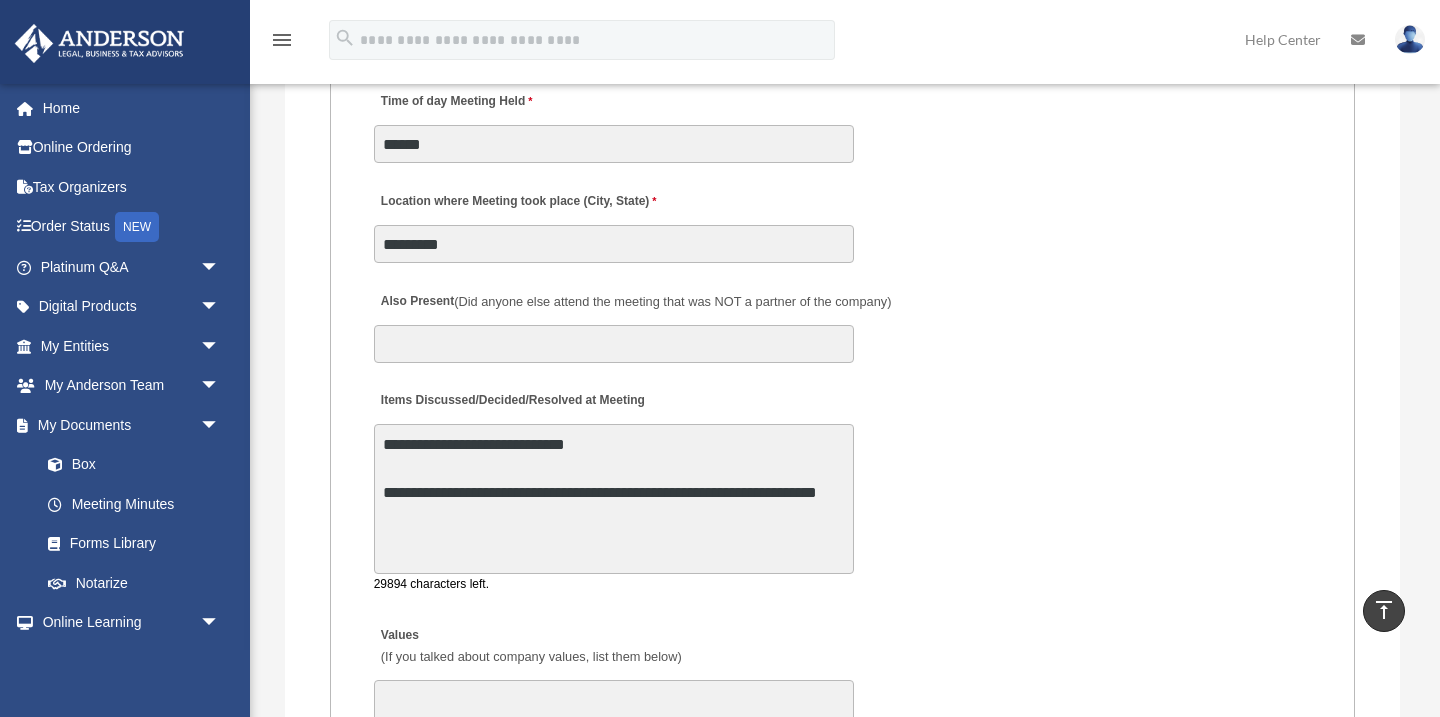 click on "**********" at bounding box center (614, 499) 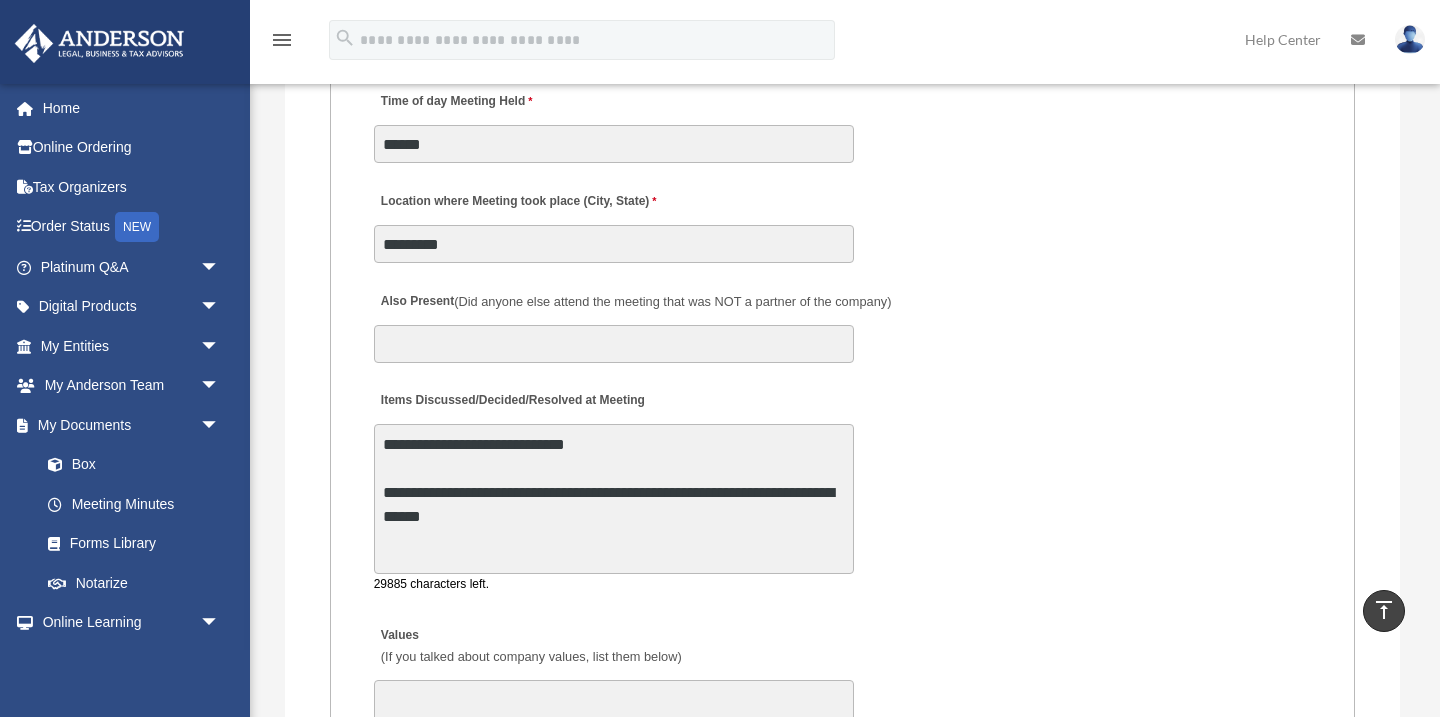 click on "**********" at bounding box center [614, 499] 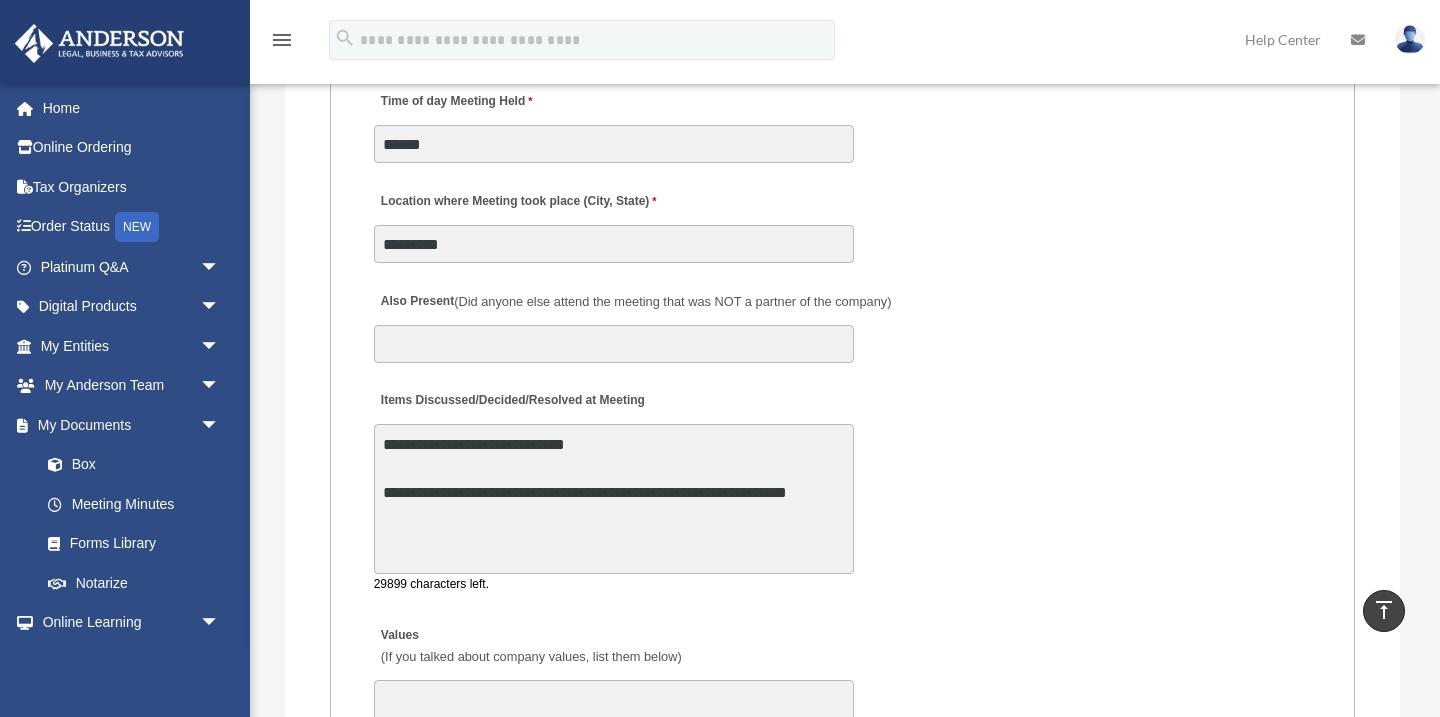 click on "**********" at bounding box center (614, 499) 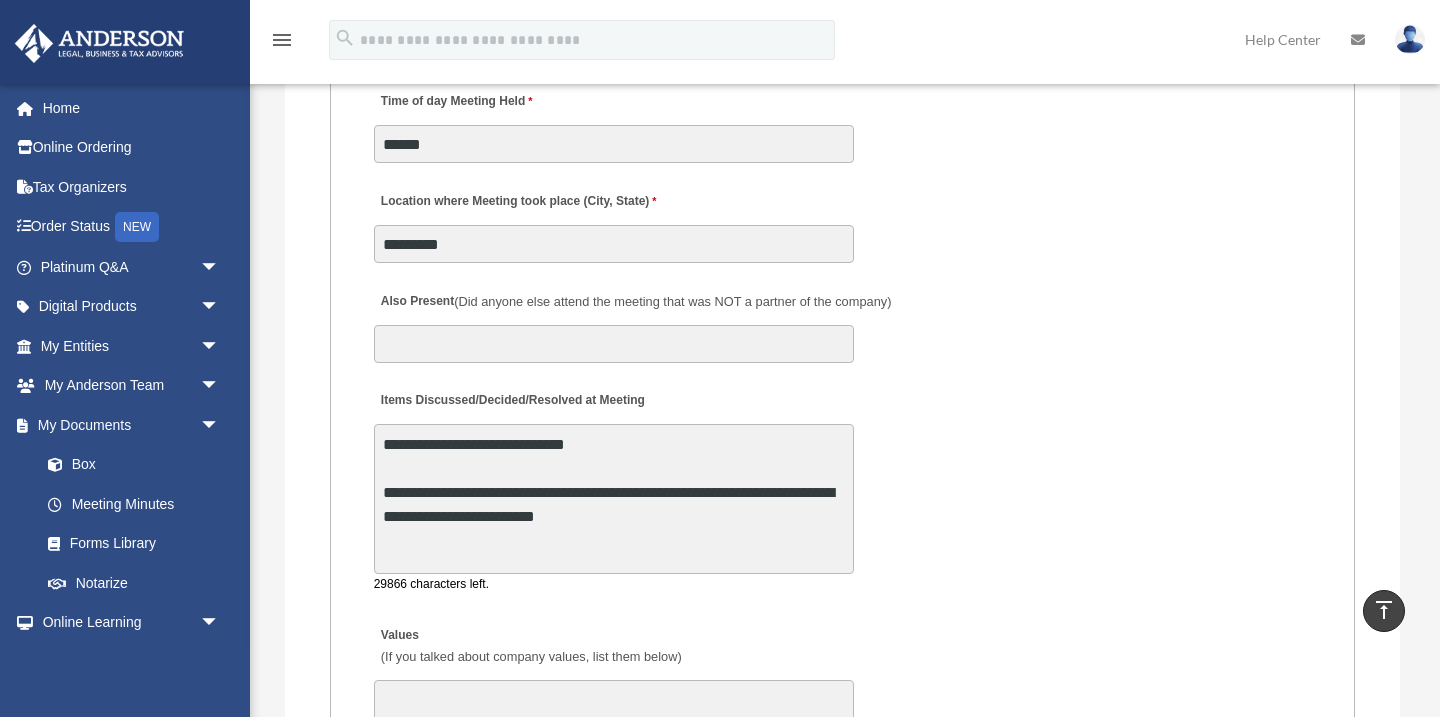 scroll, scrollTop: 1, scrollLeft: 0, axis: vertical 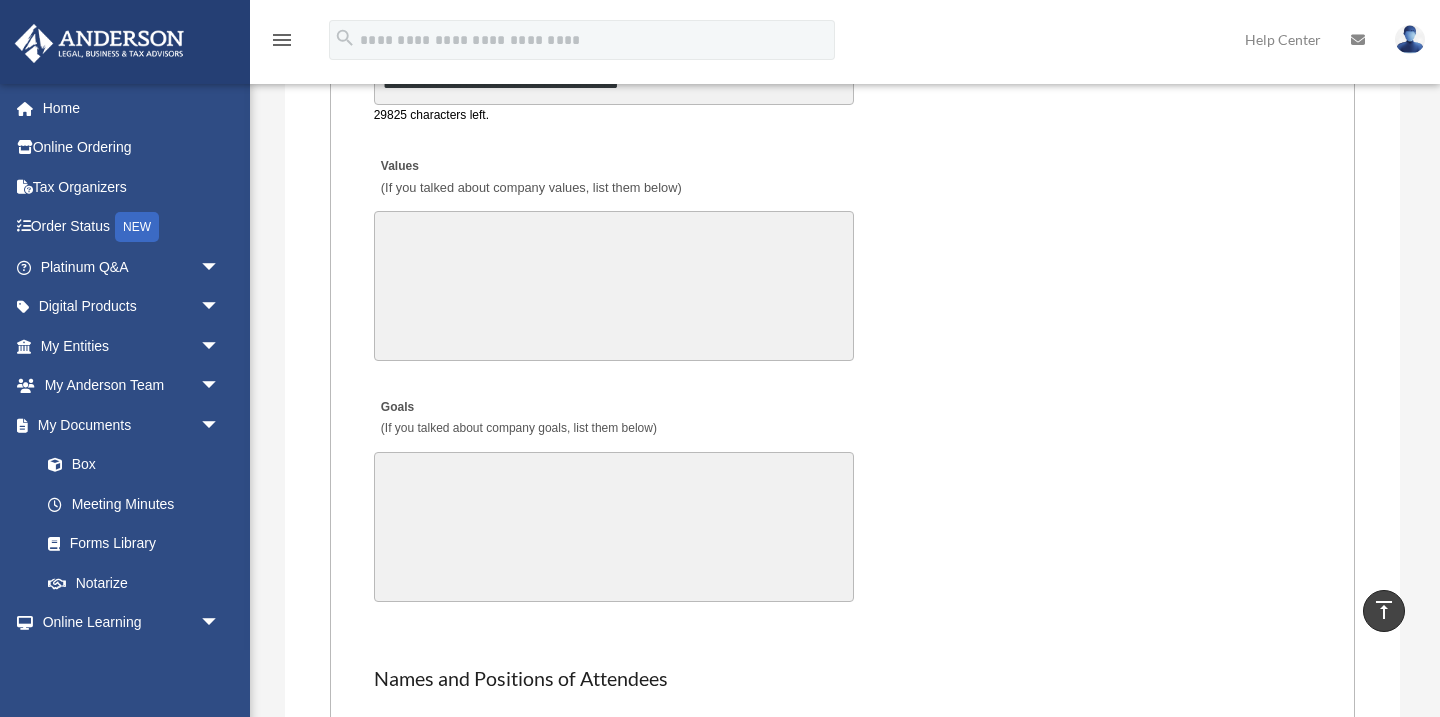 type on "**********" 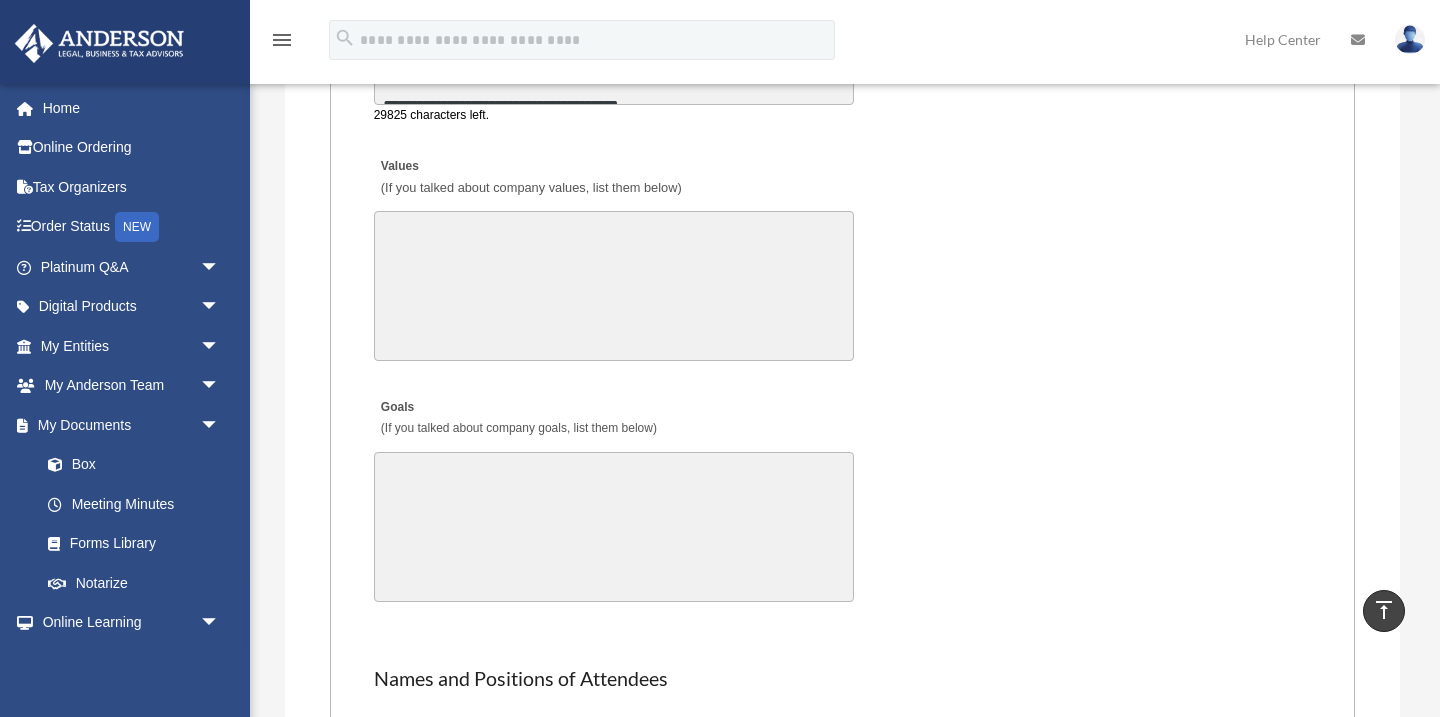 scroll, scrollTop: 4121, scrollLeft: 0, axis: vertical 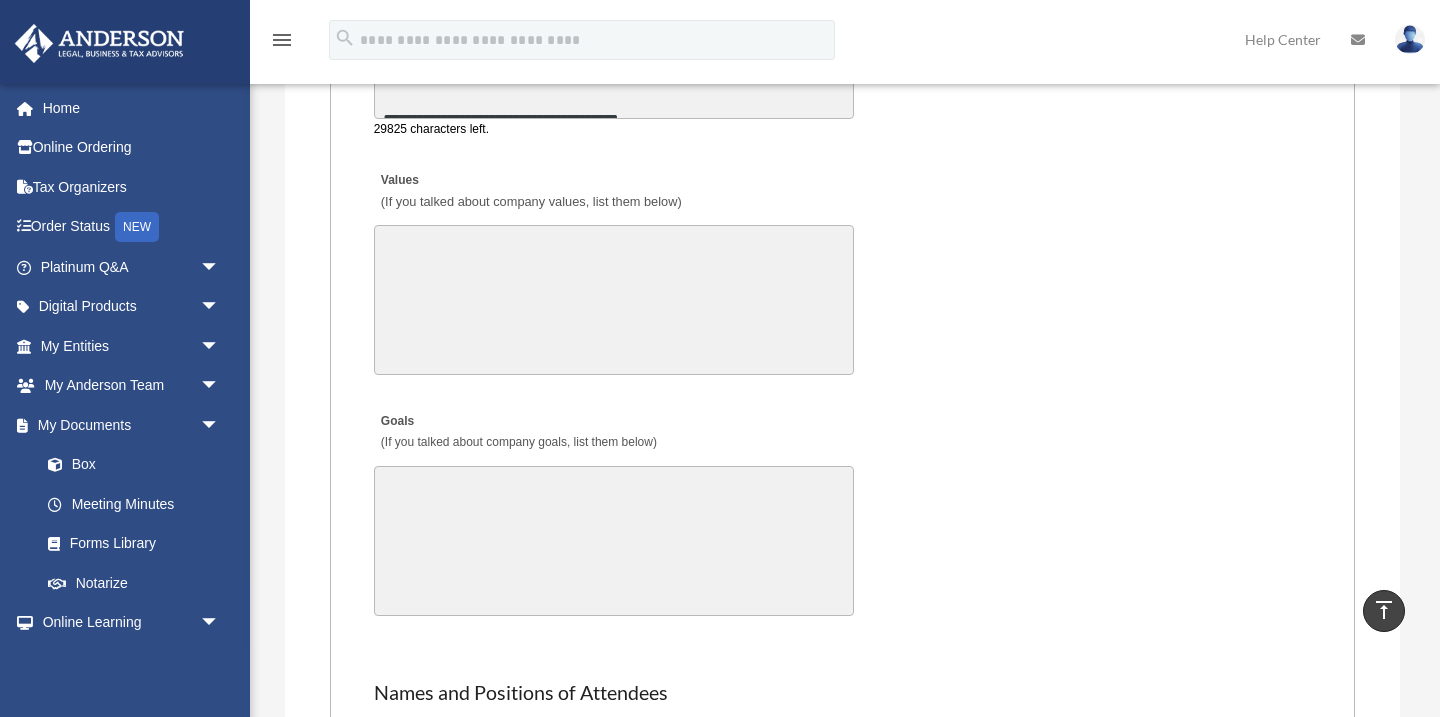 click on "Goals (If you talked about company goals, list them below)" at bounding box center (614, 541) 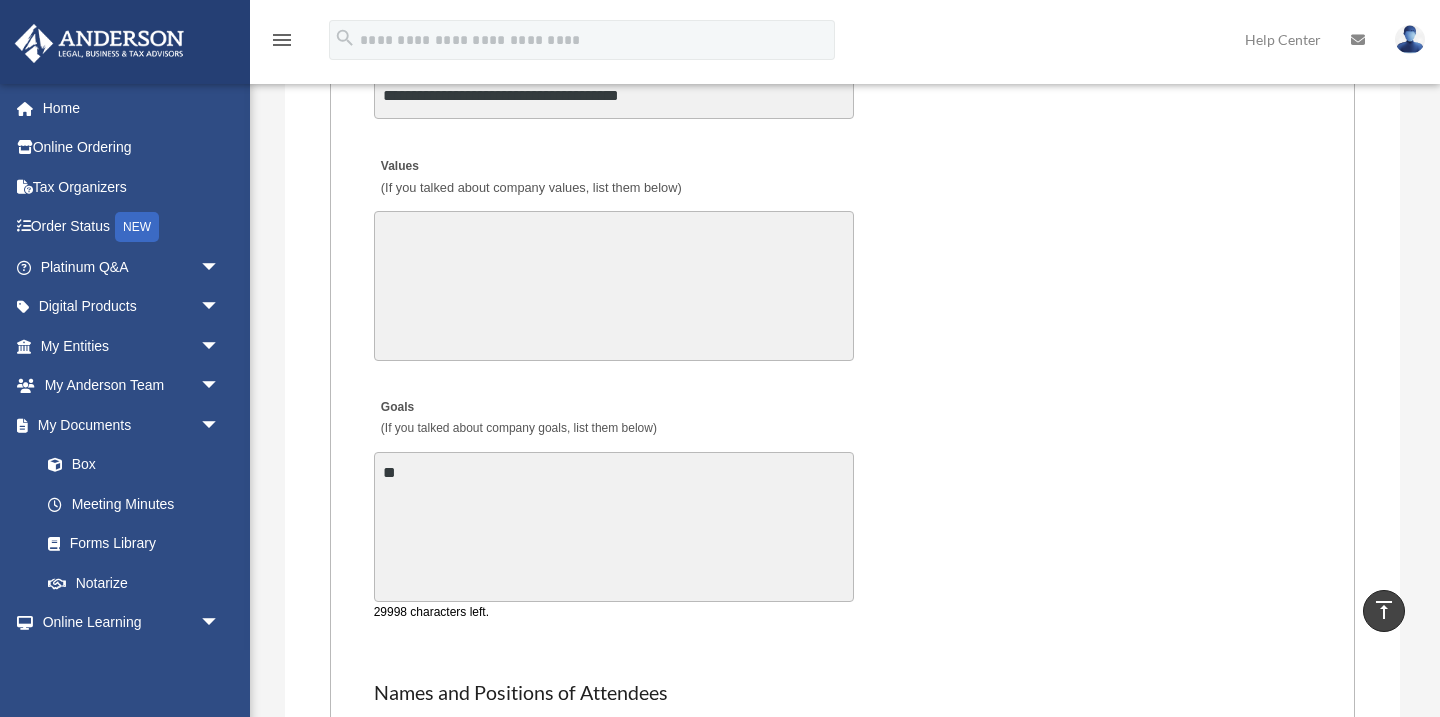 type on "*" 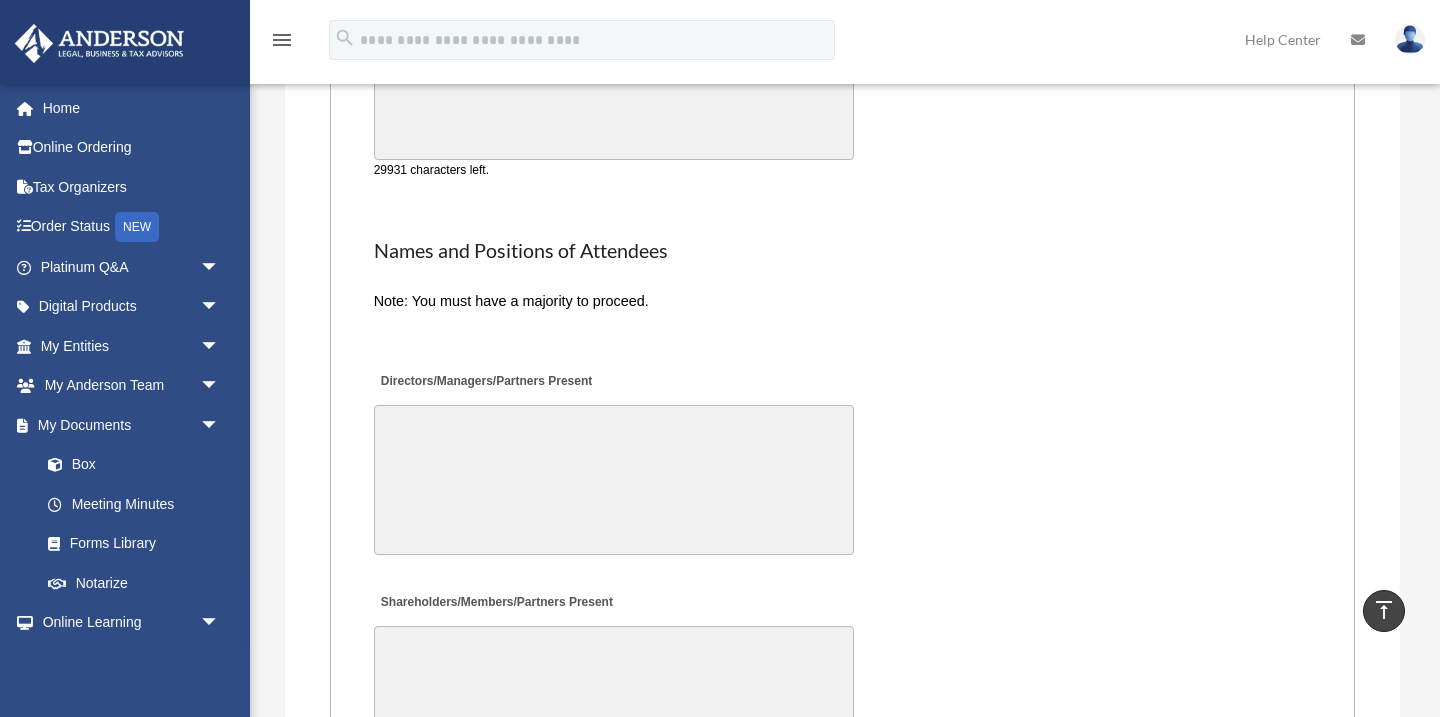 scroll, scrollTop: 4567, scrollLeft: 0, axis: vertical 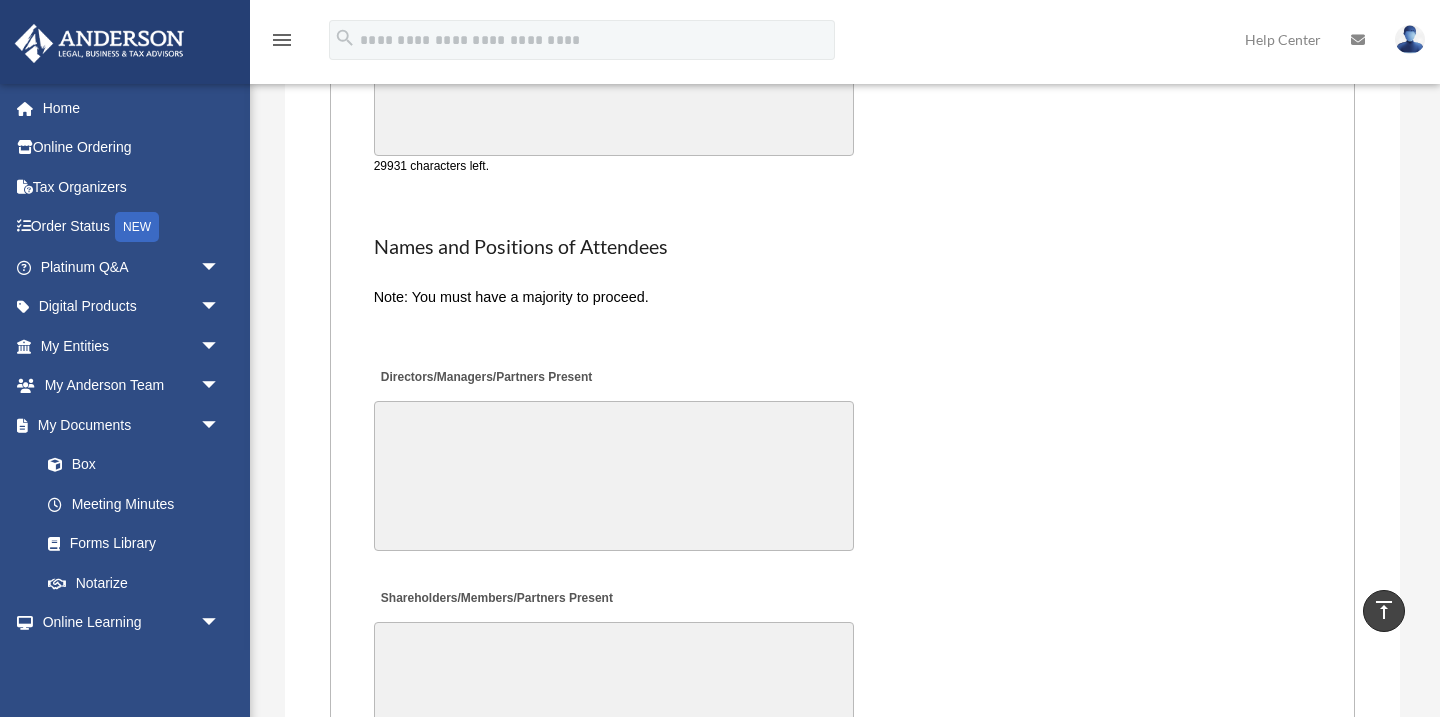 type on "**********" 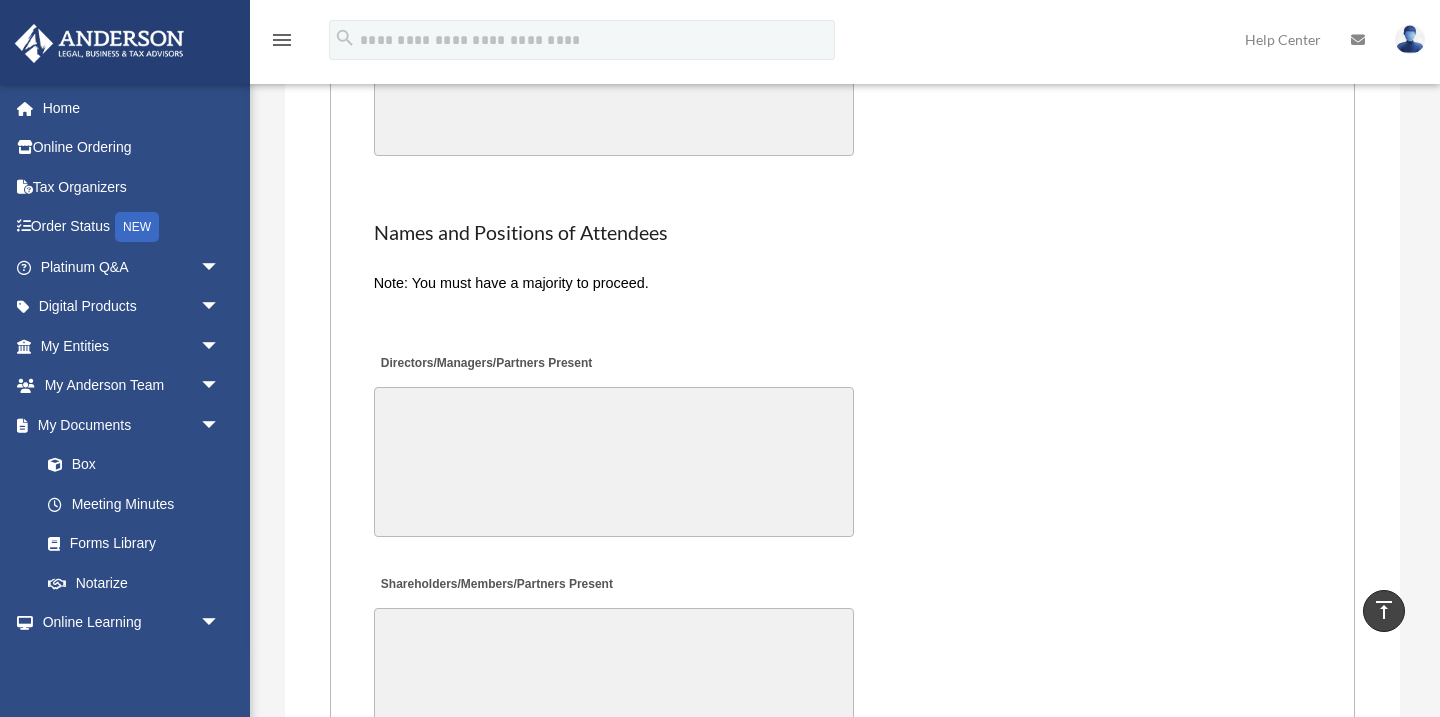 click on "Directors/Managers/Partners Present" at bounding box center [614, 462] 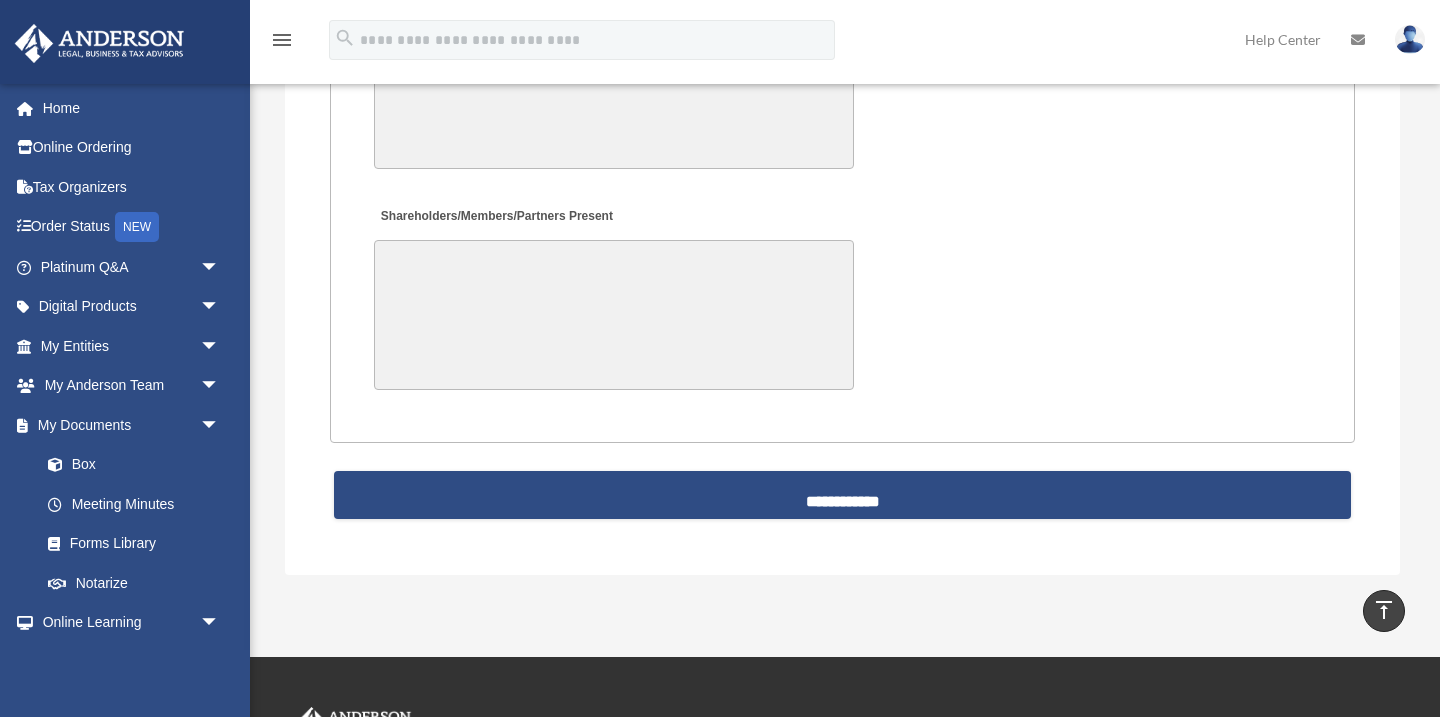 scroll, scrollTop: 4979, scrollLeft: 0, axis: vertical 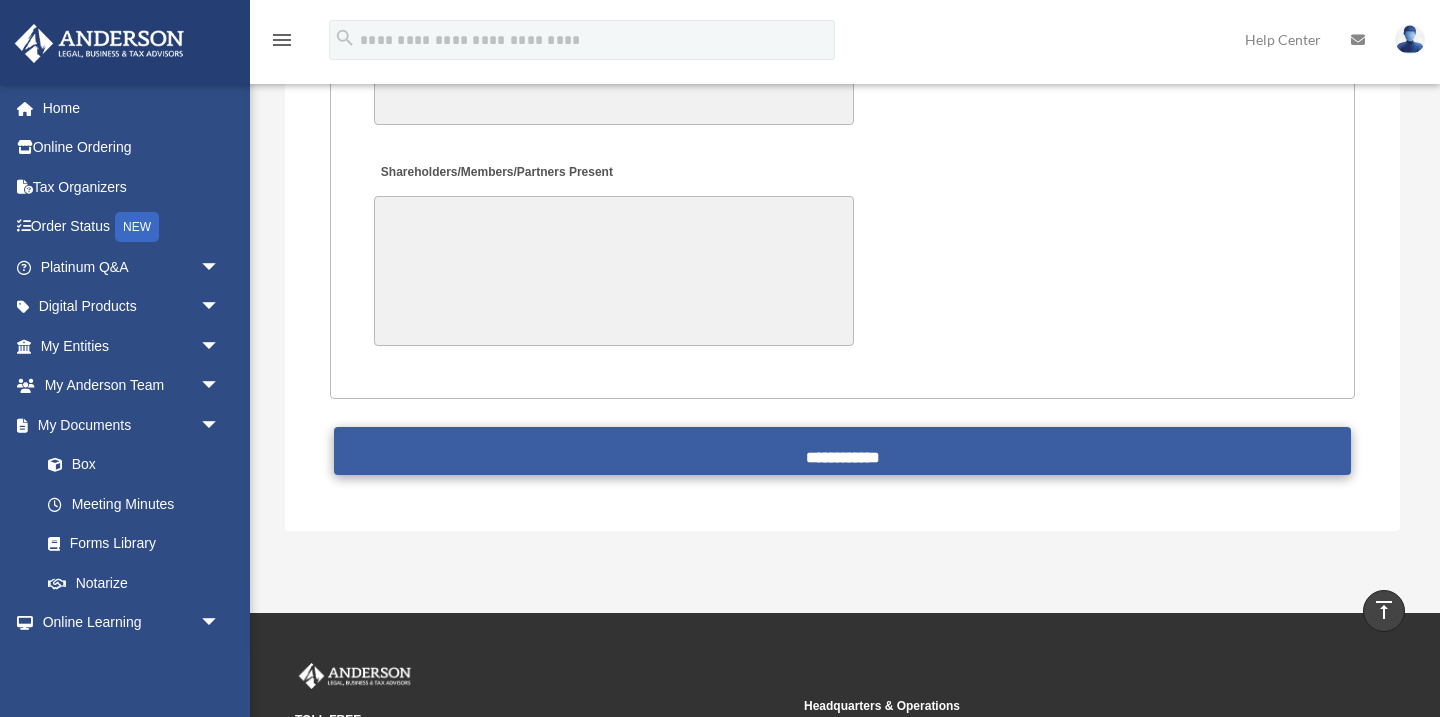 type on "**********" 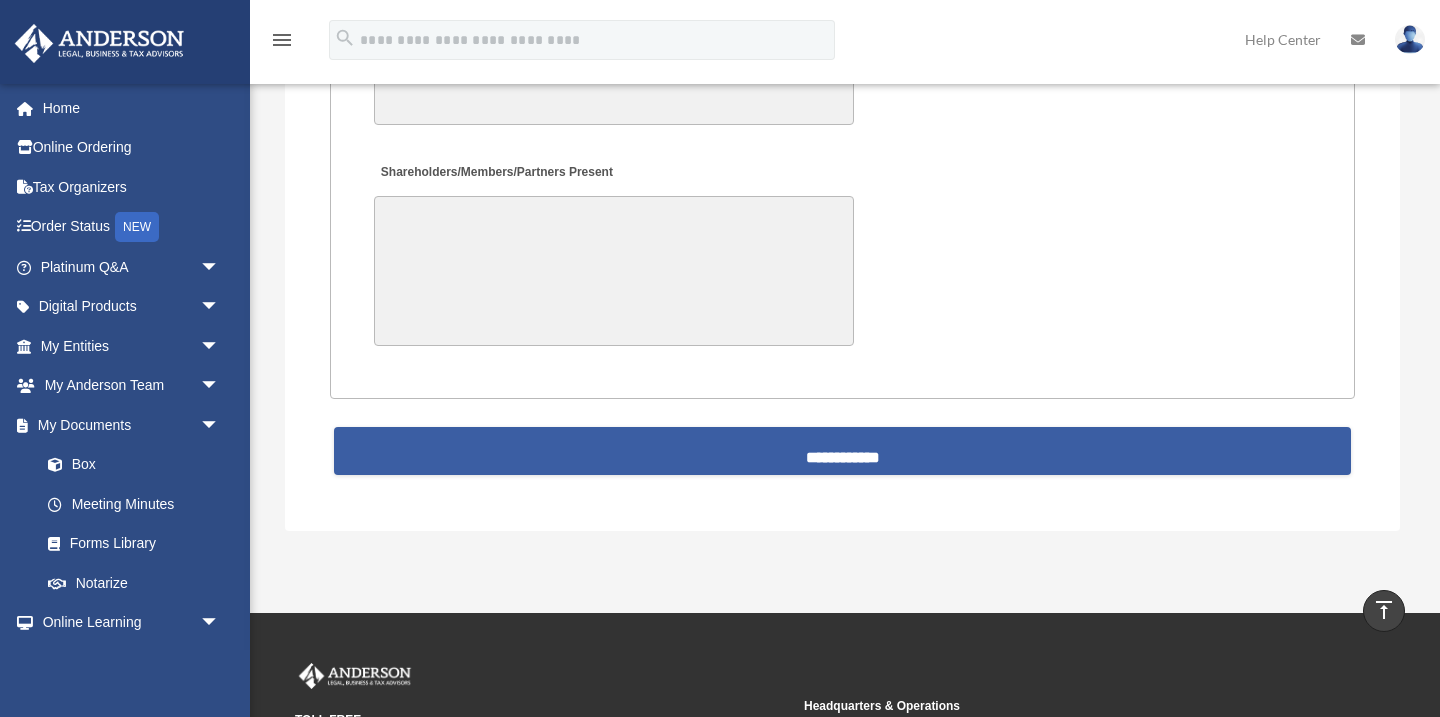 scroll, scrollTop: 4981, scrollLeft: 0, axis: vertical 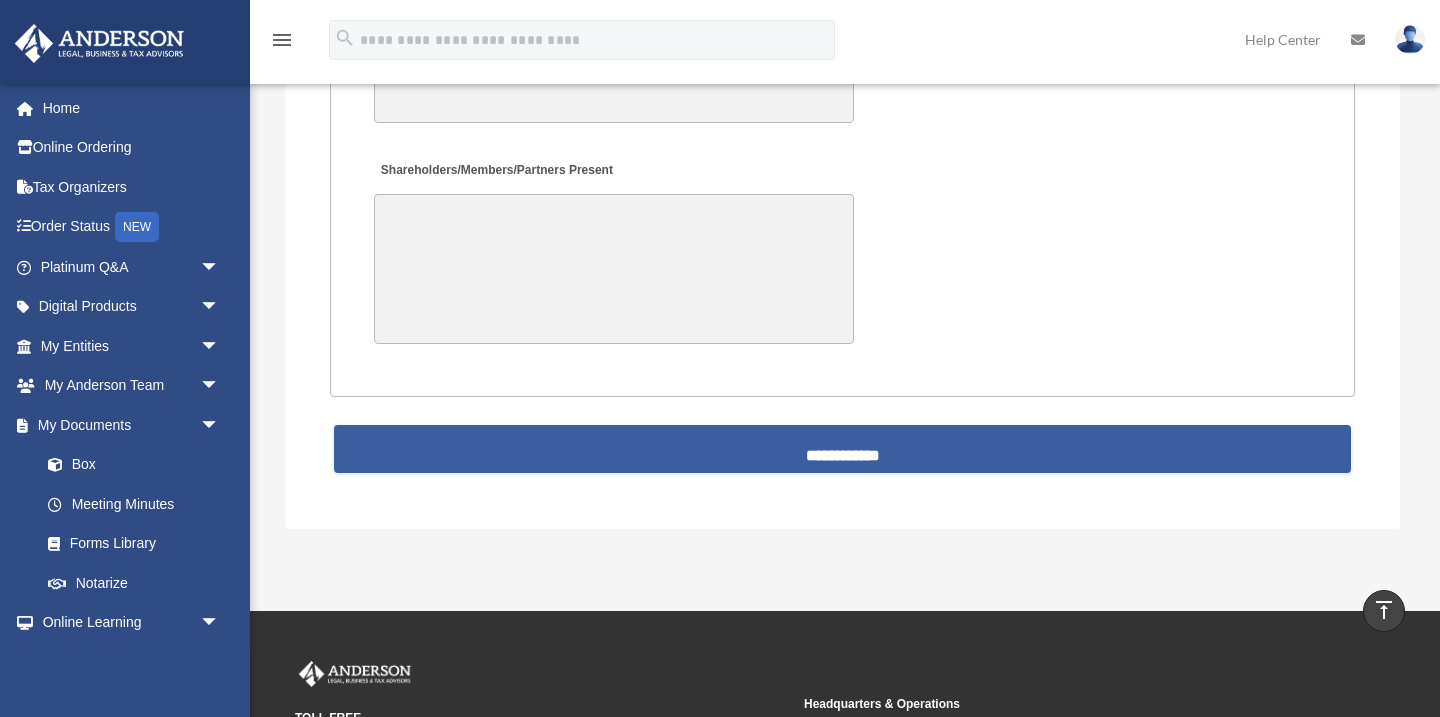 click on "**********" at bounding box center [843, 449] 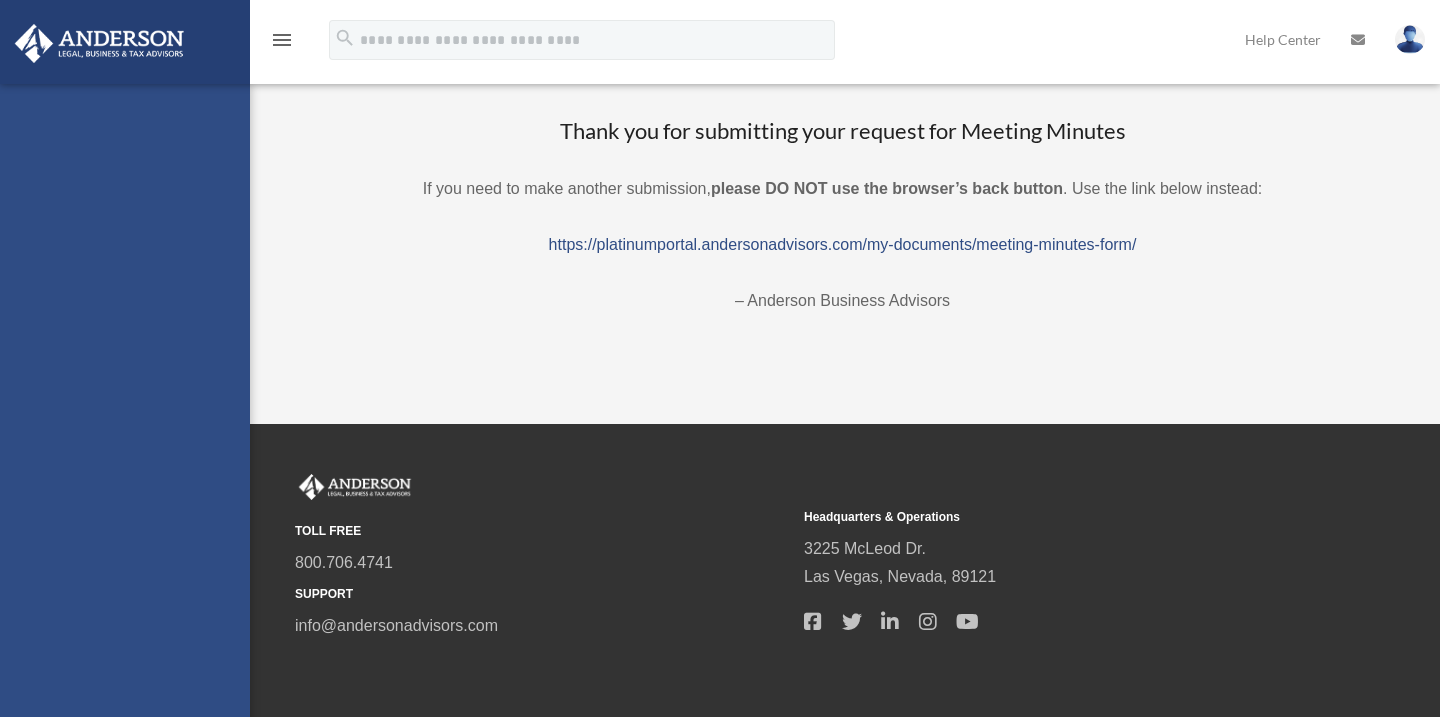 scroll, scrollTop: 0, scrollLeft: 0, axis: both 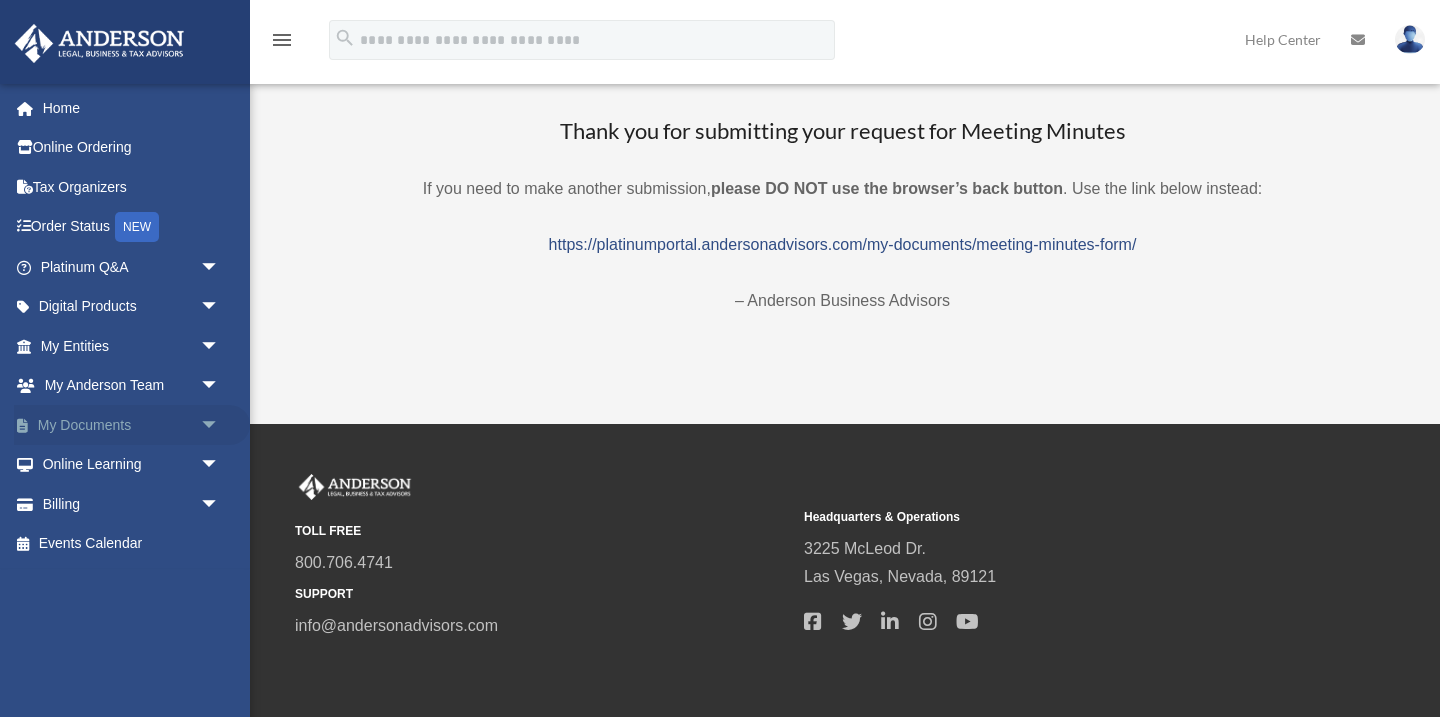 click on "arrow_drop_down" at bounding box center (220, 425) 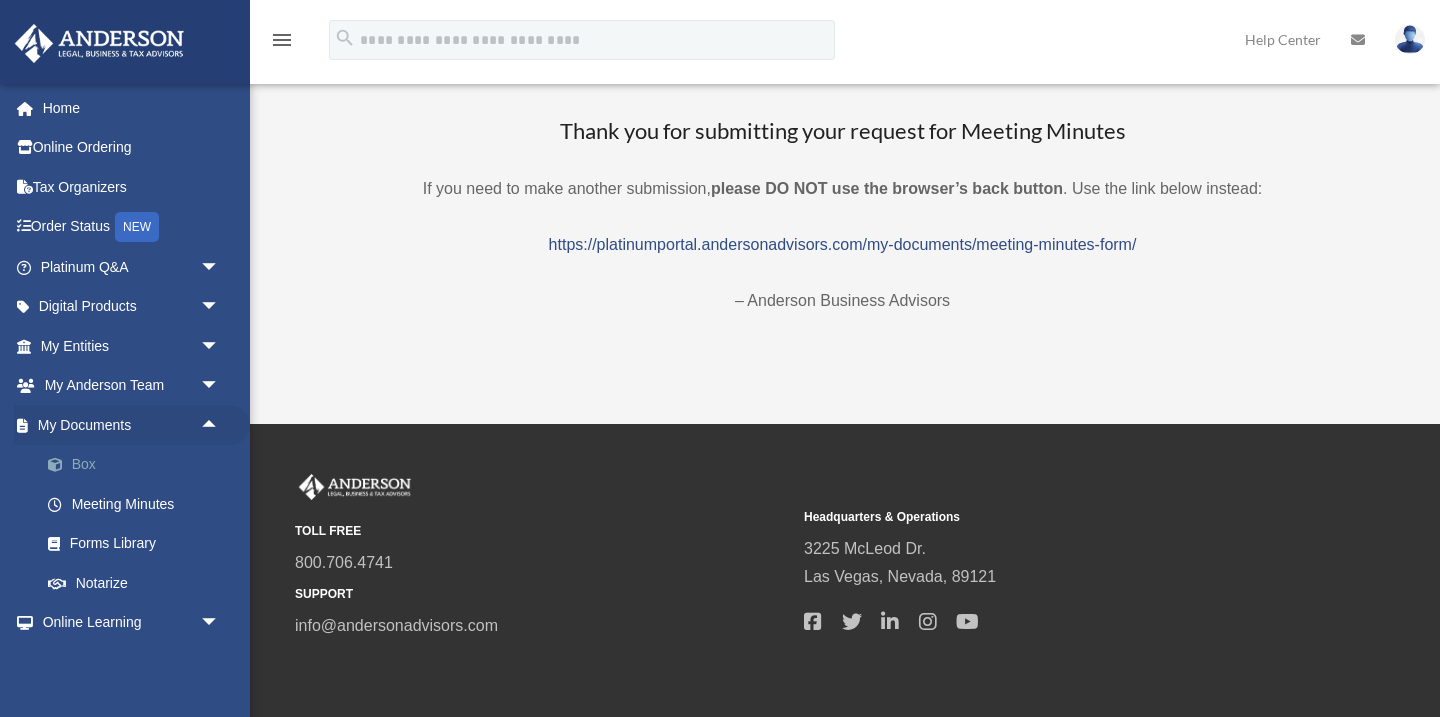 click on "Box" at bounding box center (139, 465) 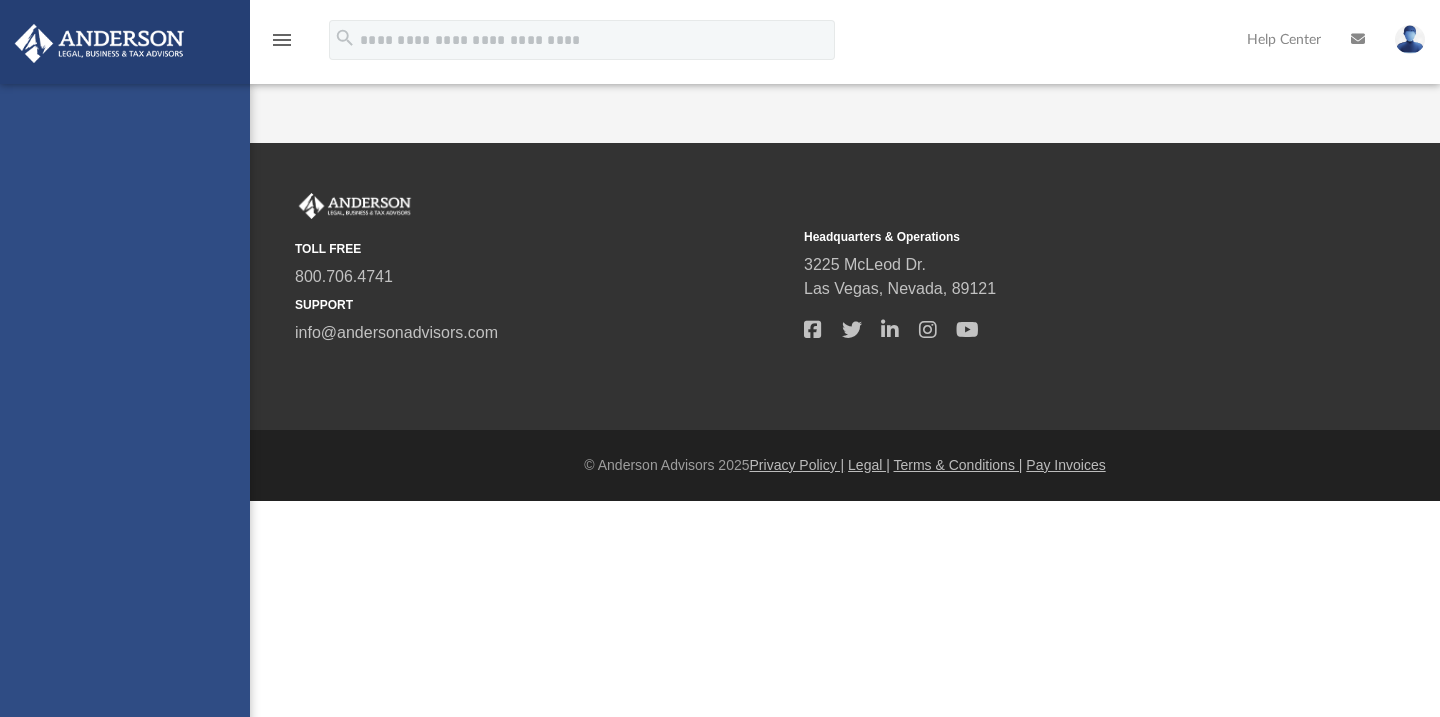 scroll, scrollTop: 0, scrollLeft: 0, axis: both 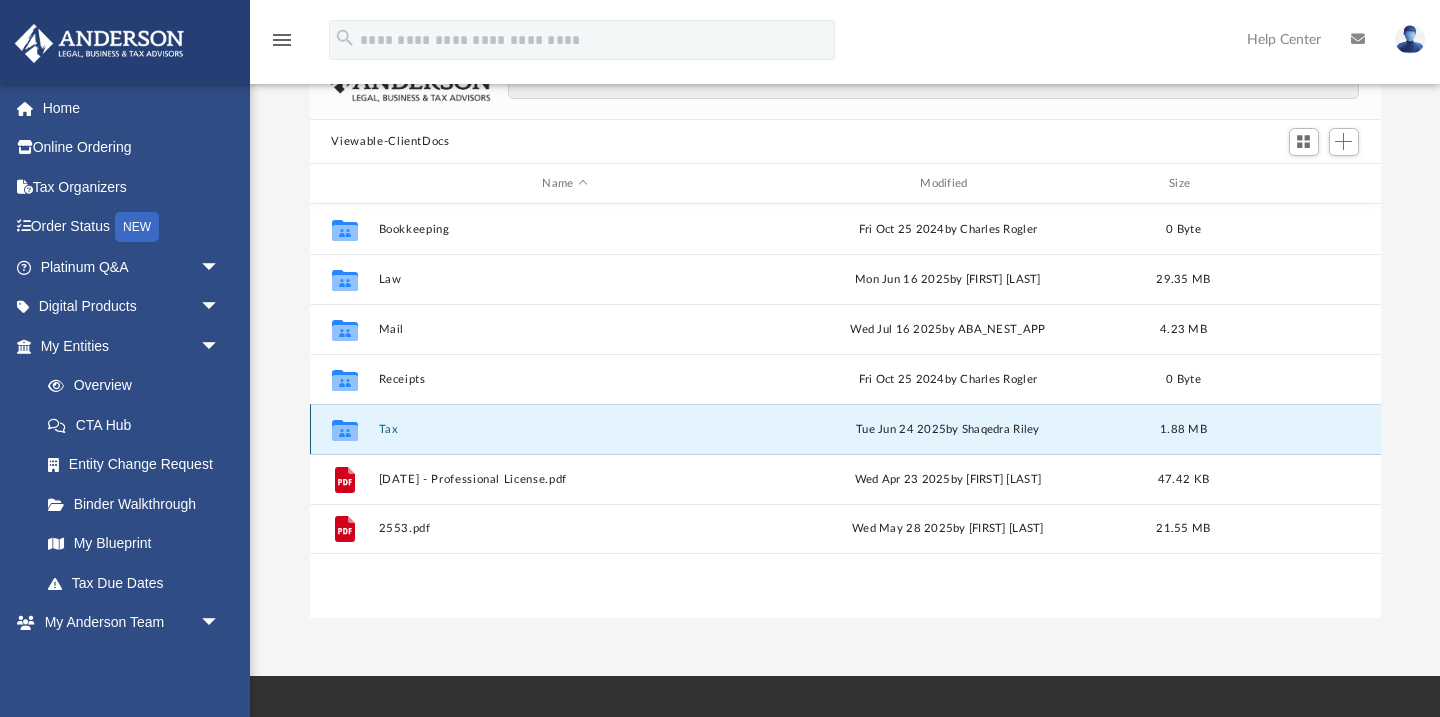 click on "Tax" at bounding box center (565, 429) 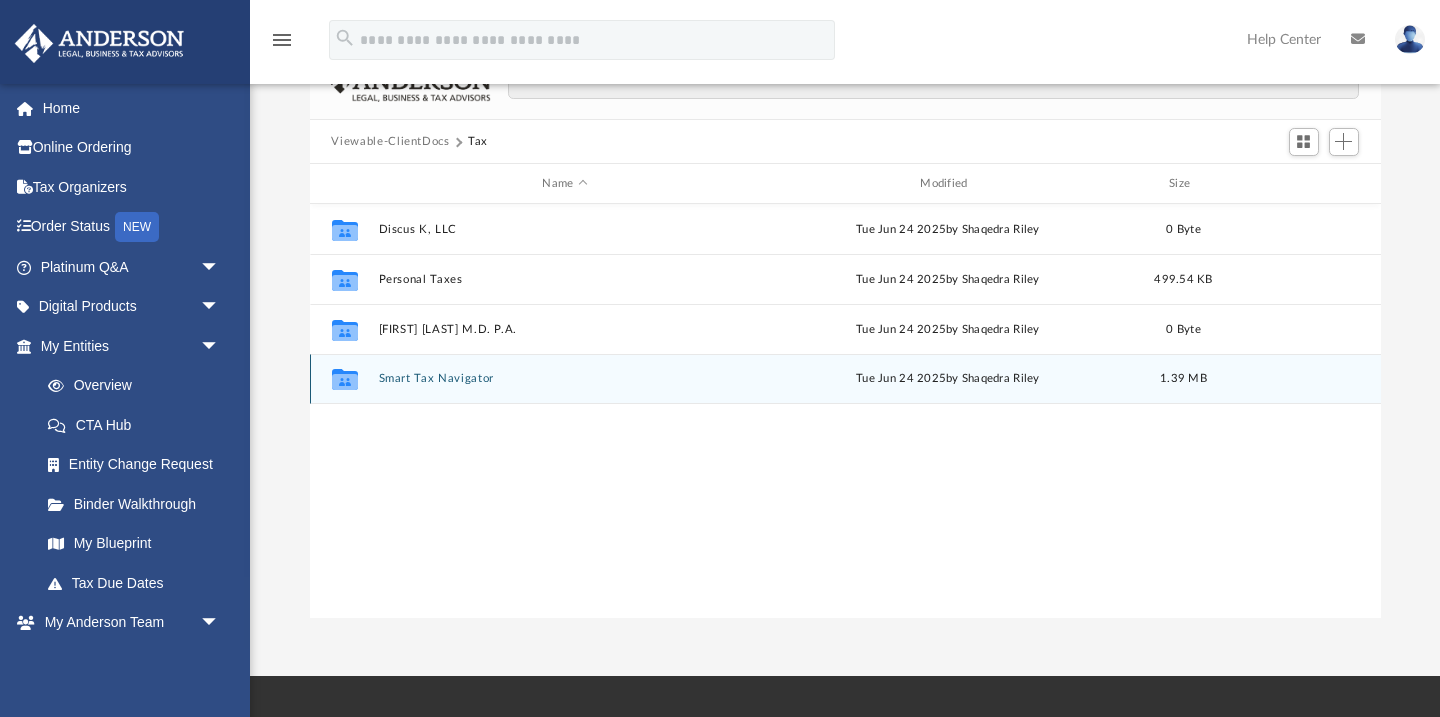 click on "Smart Tax Navigator" at bounding box center [565, 379] 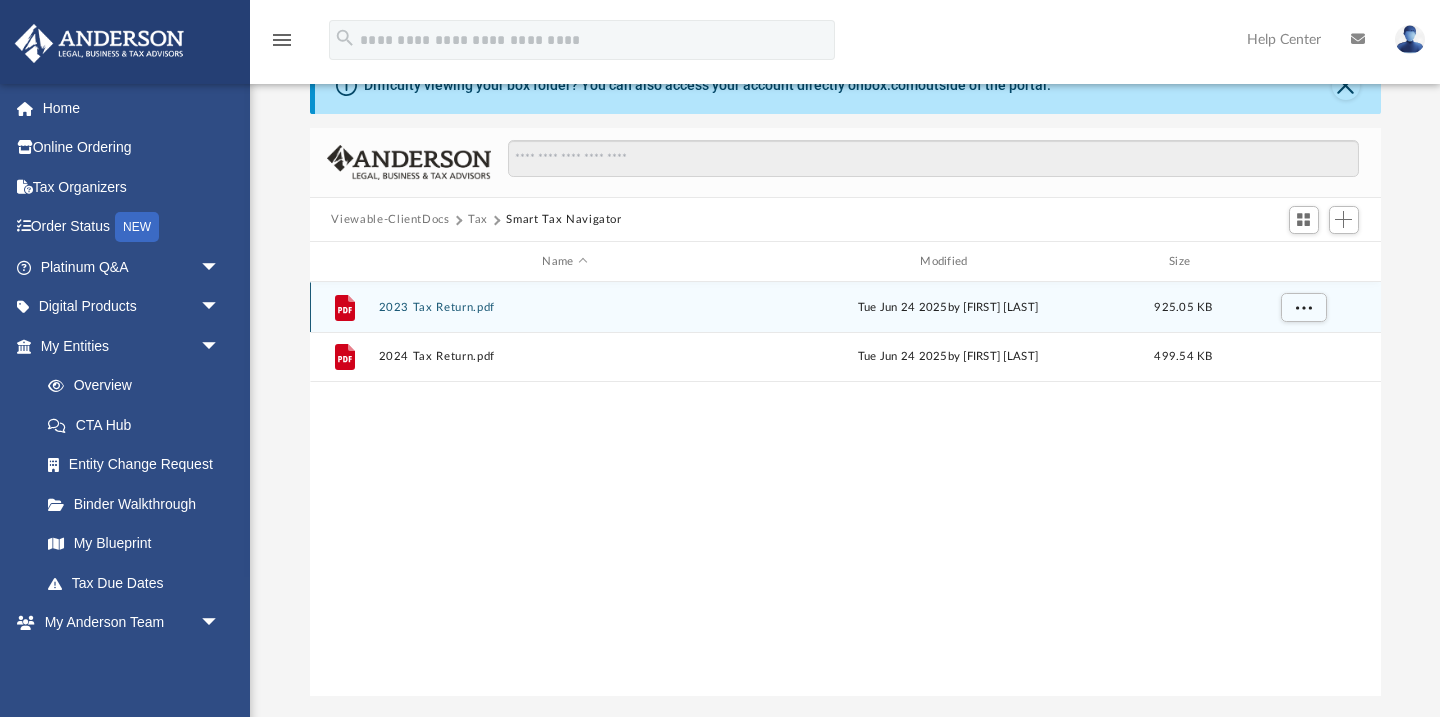 scroll, scrollTop: 63, scrollLeft: 0, axis: vertical 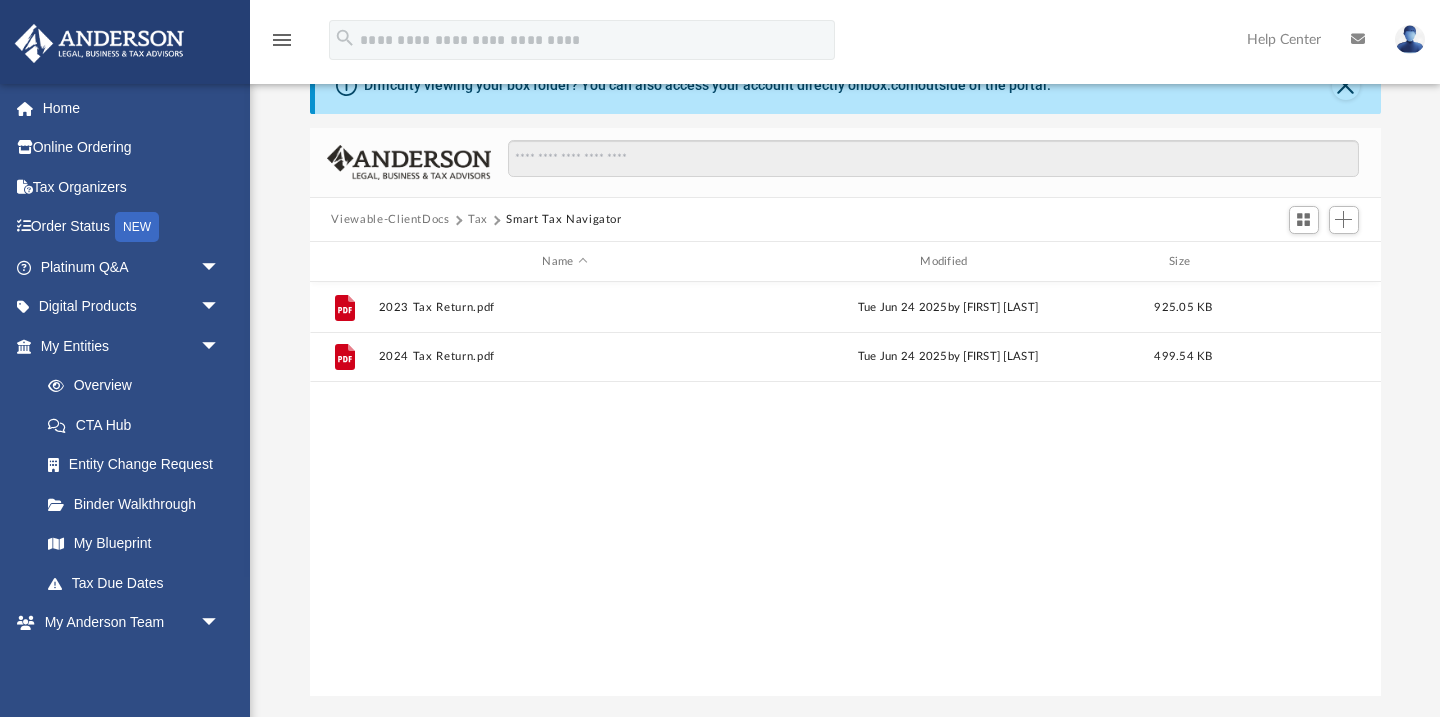 click on "Tax" at bounding box center [478, 220] 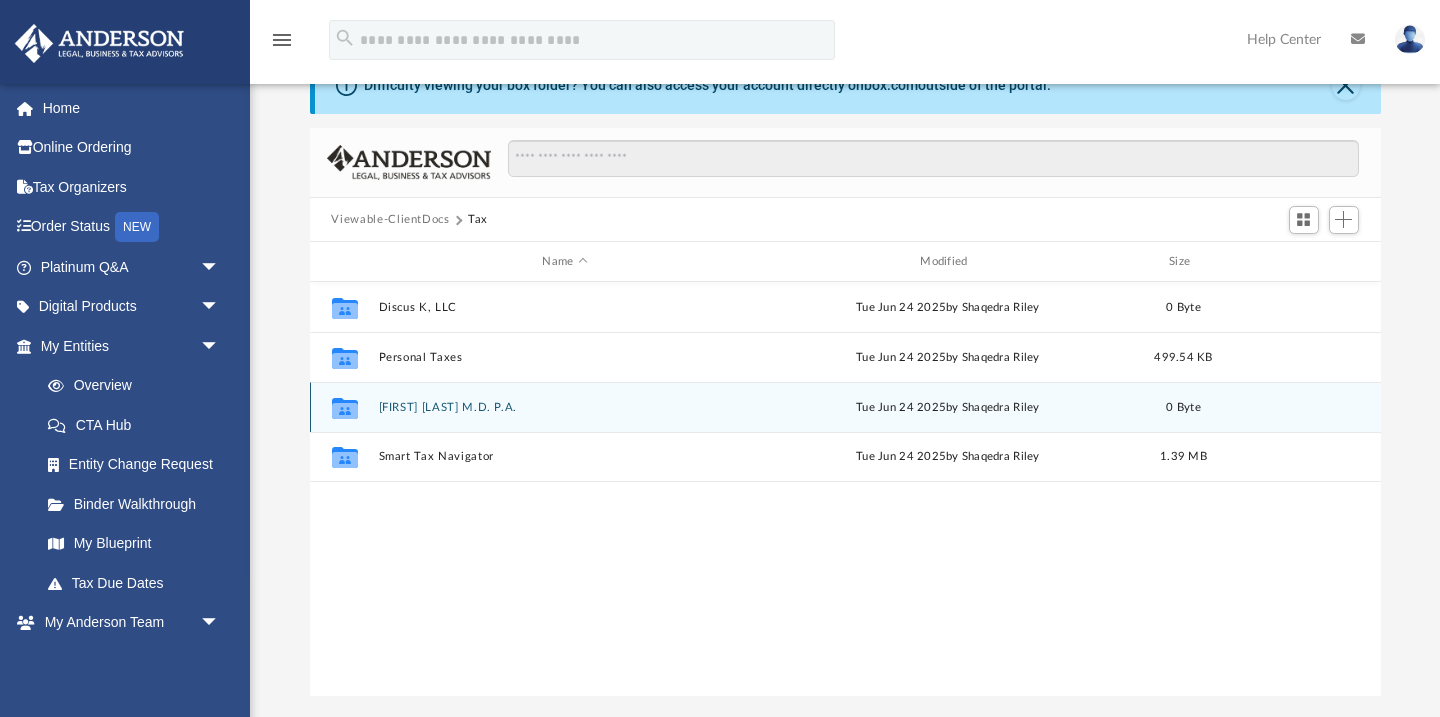 click on "[FIRST] [LAST] M.D. P.A." at bounding box center [565, 407] 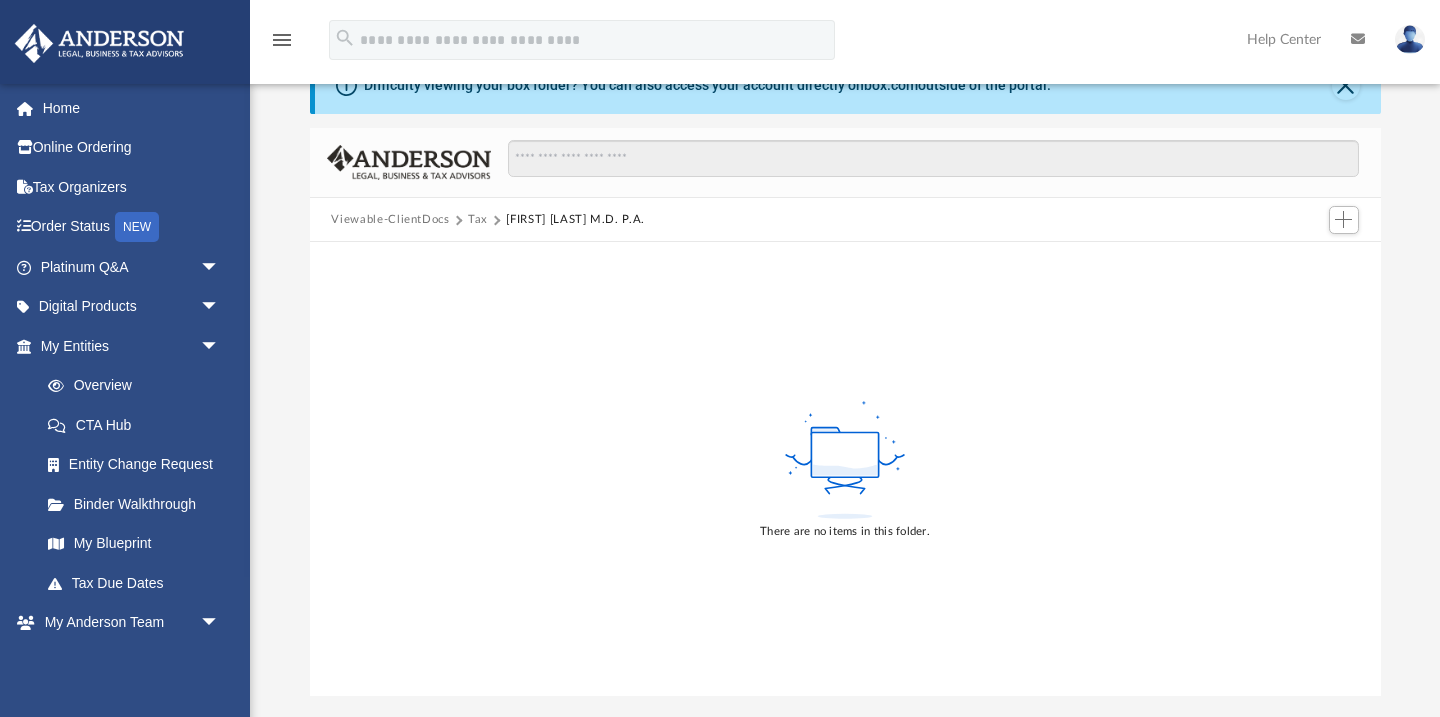 click on "Tax" at bounding box center (478, 220) 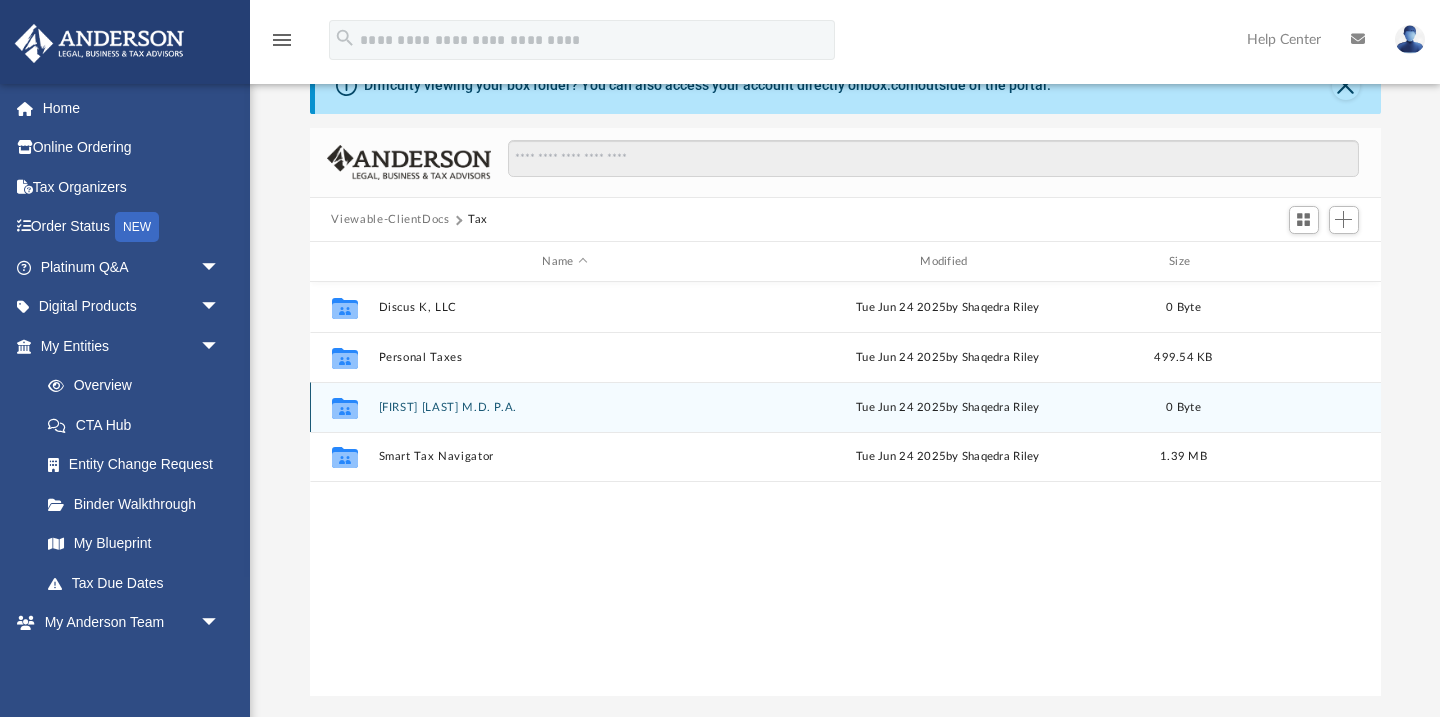 scroll, scrollTop: 1, scrollLeft: 1, axis: both 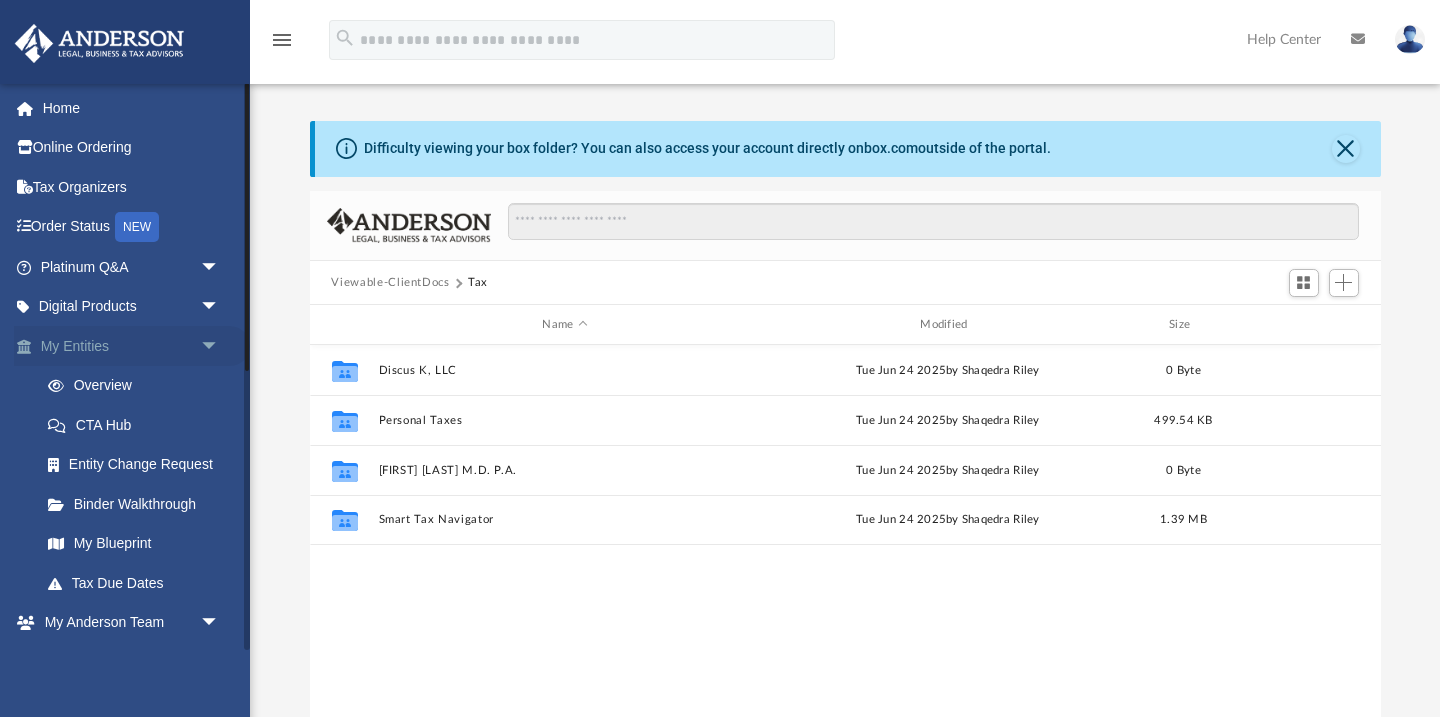 click on "arrow_drop_down" at bounding box center [220, 346] 